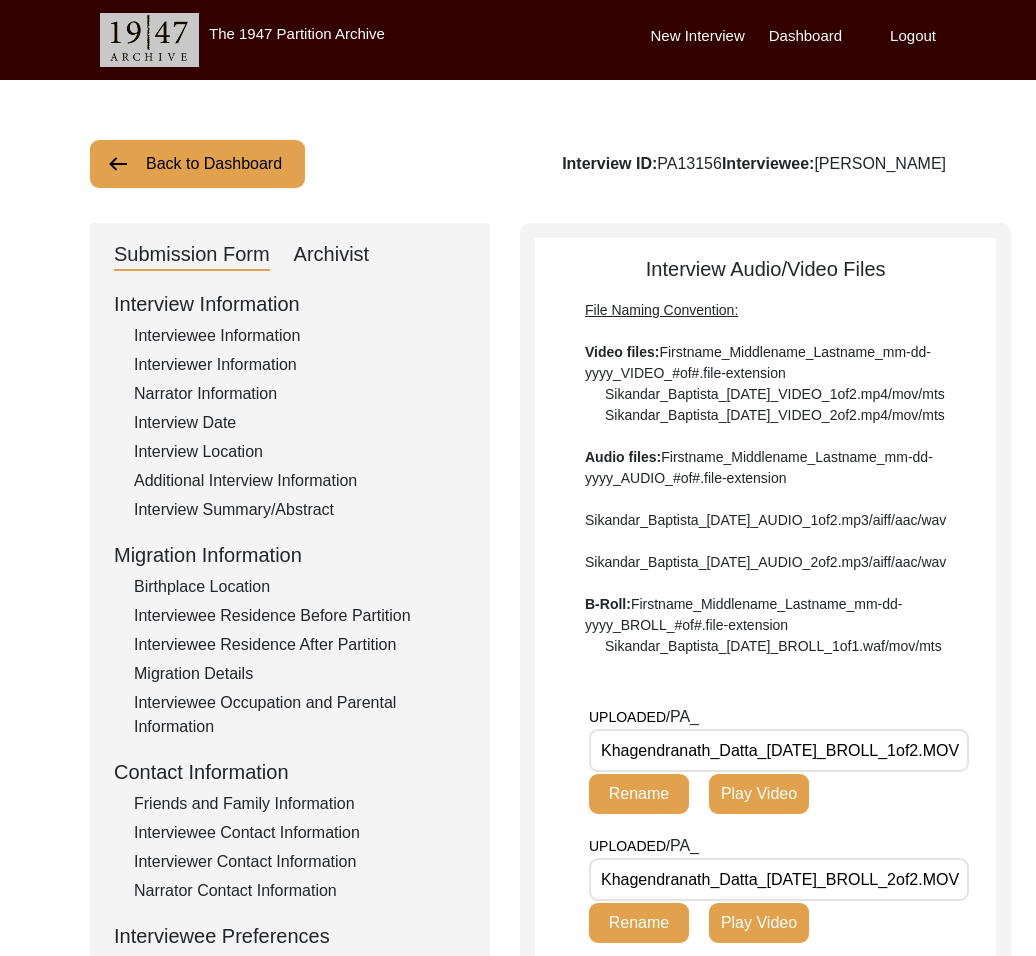 scroll, scrollTop: 484, scrollLeft: 0, axis: vertical 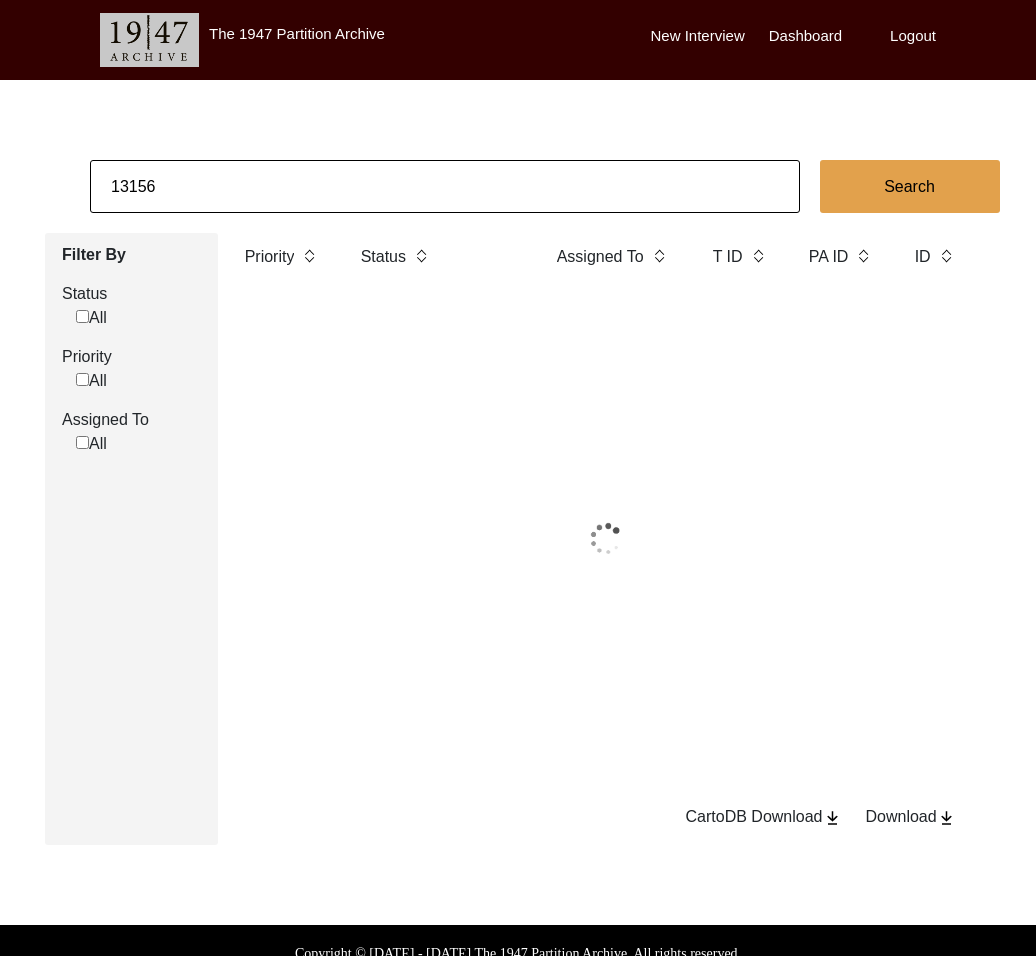 click on "13156" 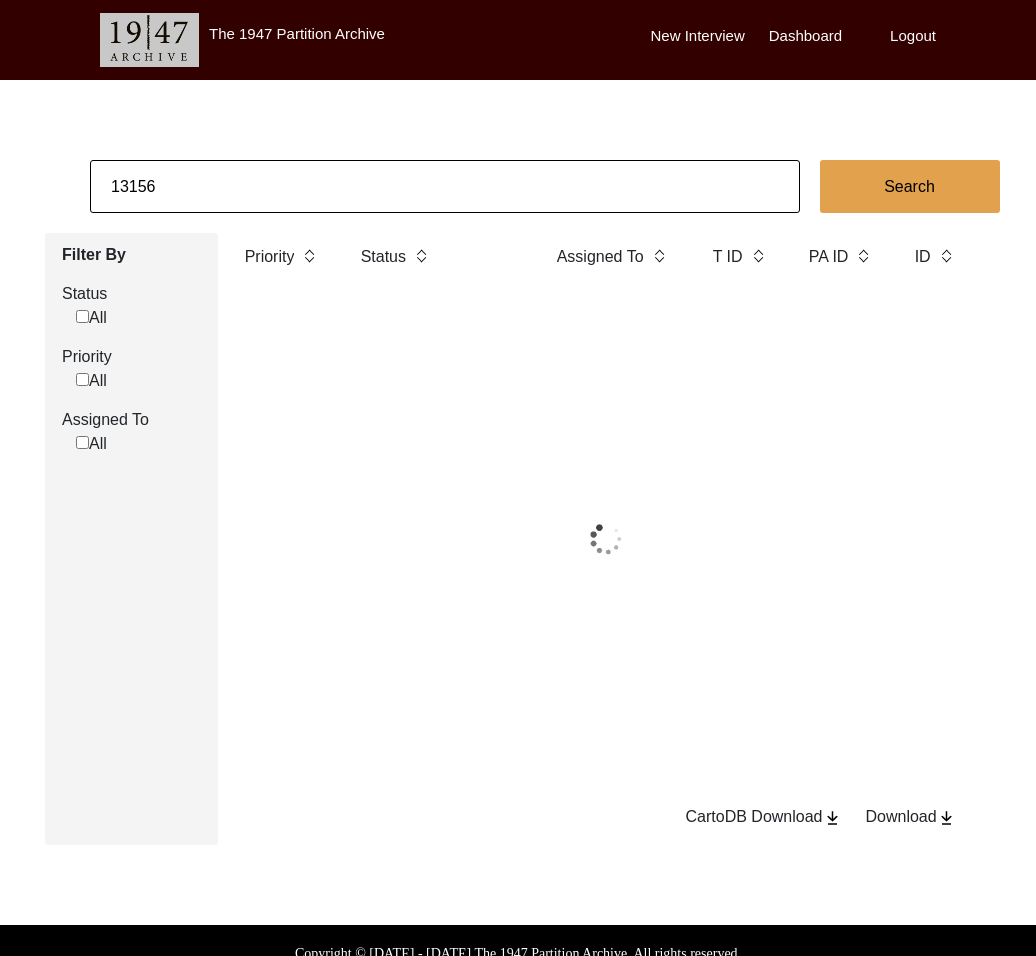 click on "13156" 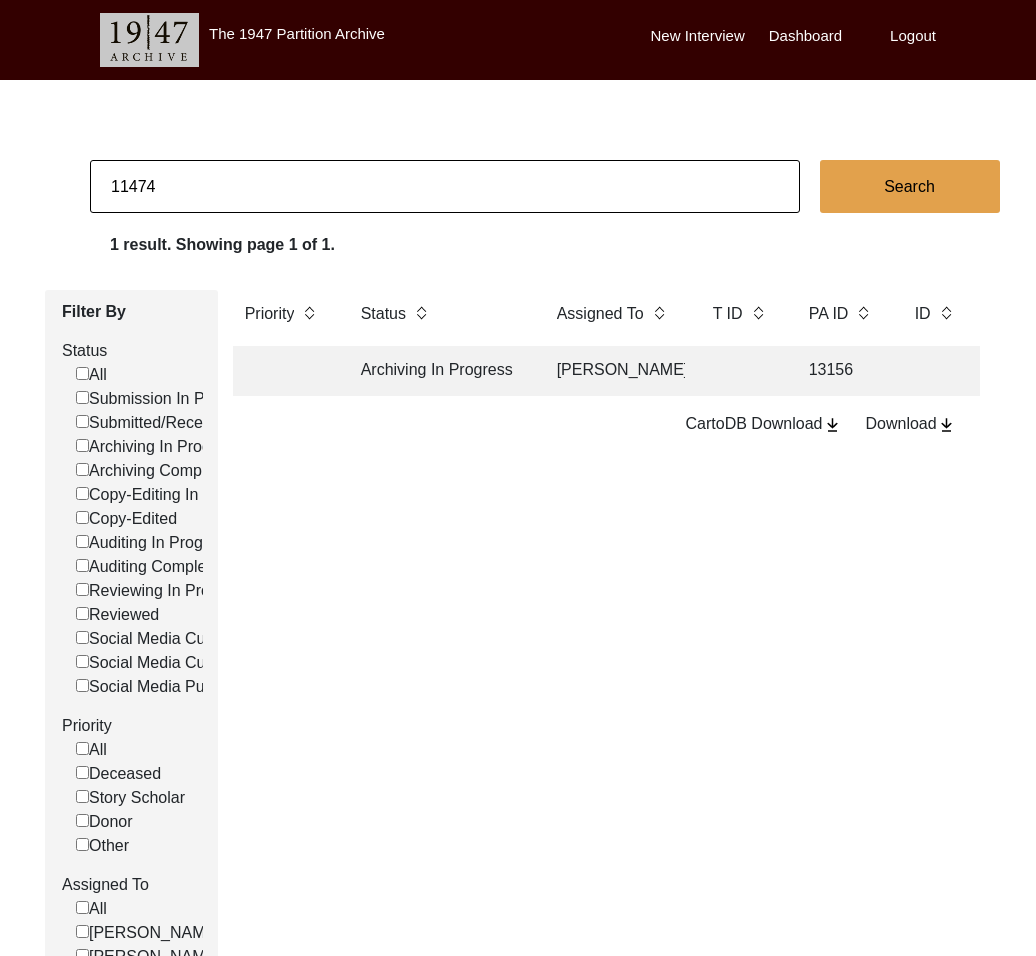 type on "11474" 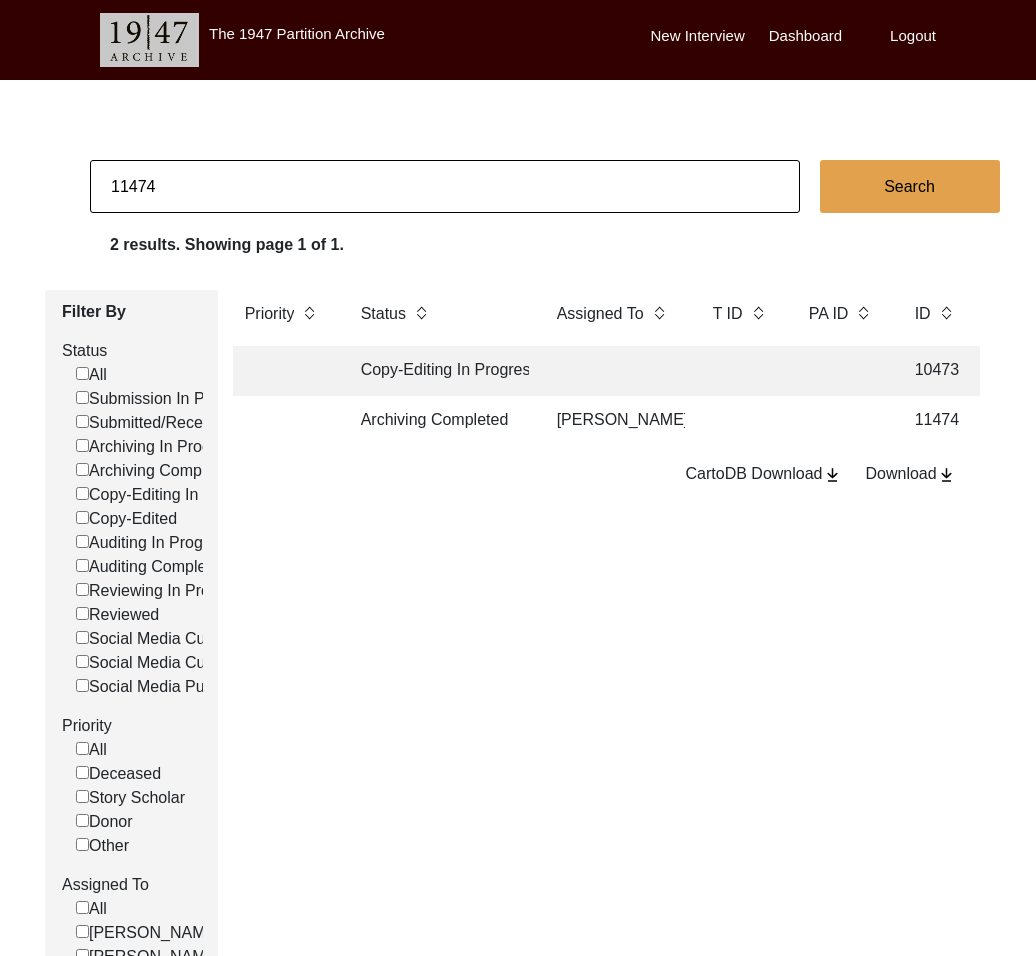 click on "Archiving Completed" 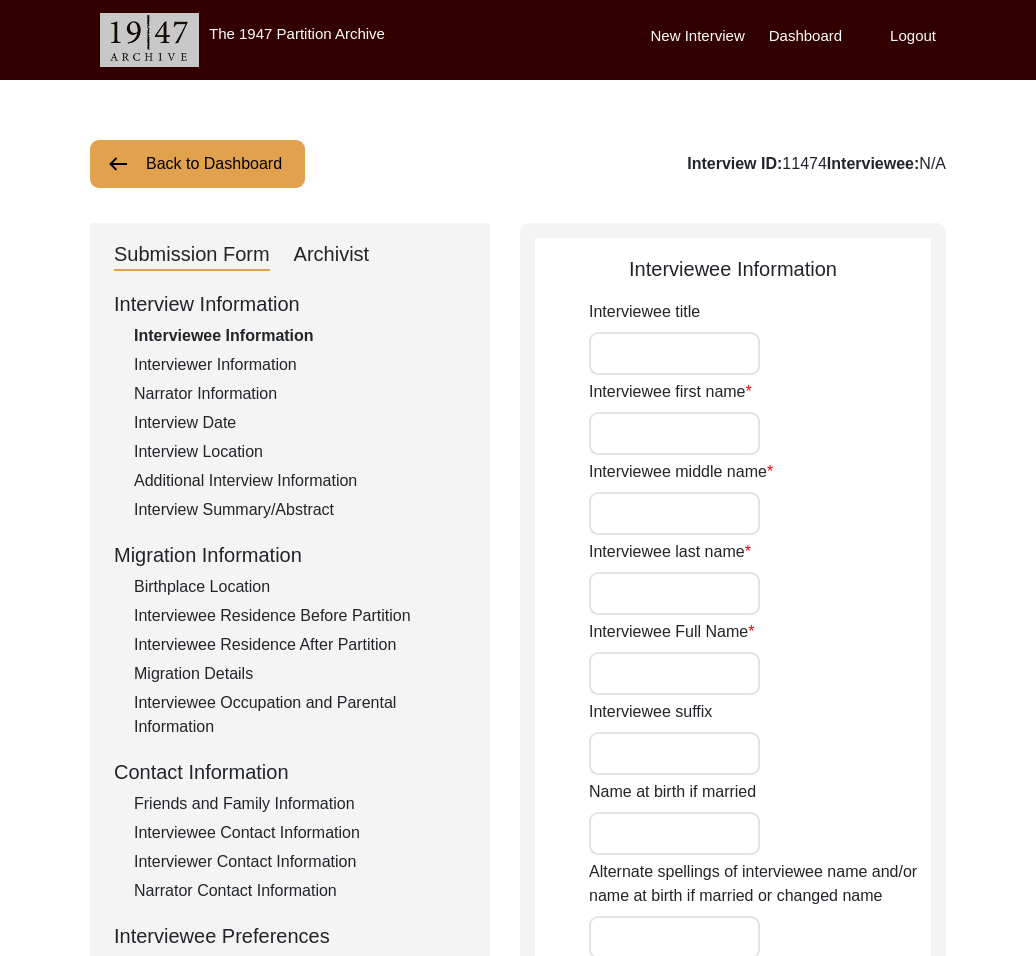 type on "Mr." 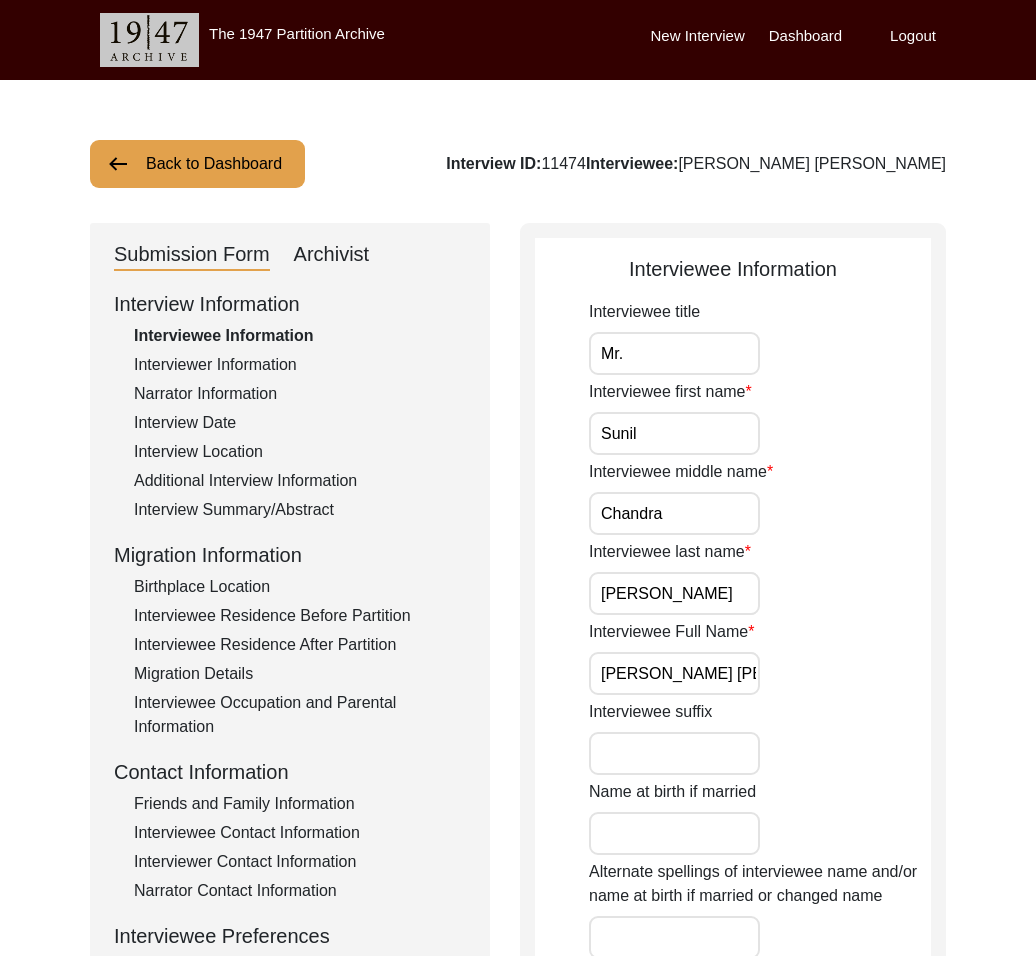 click on "Archivist" 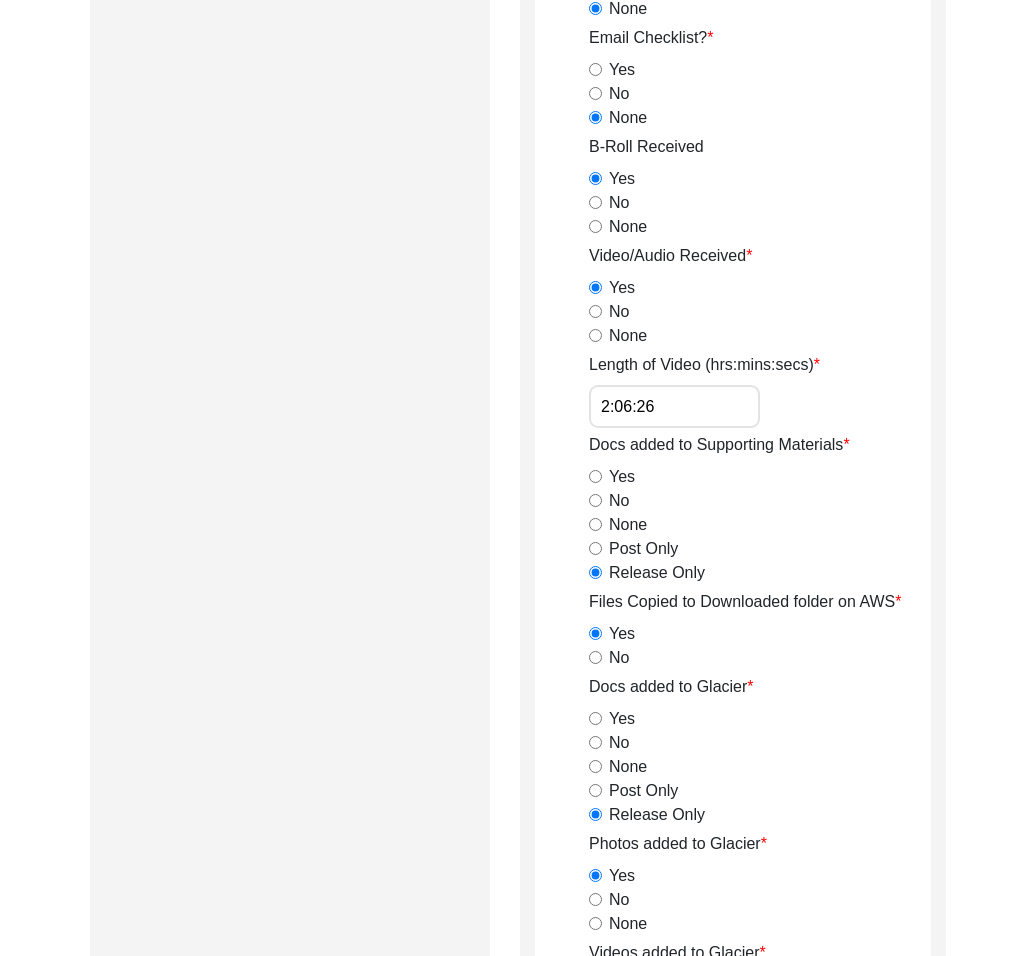 scroll, scrollTop: 0, scrollLeft: 0, axis: both 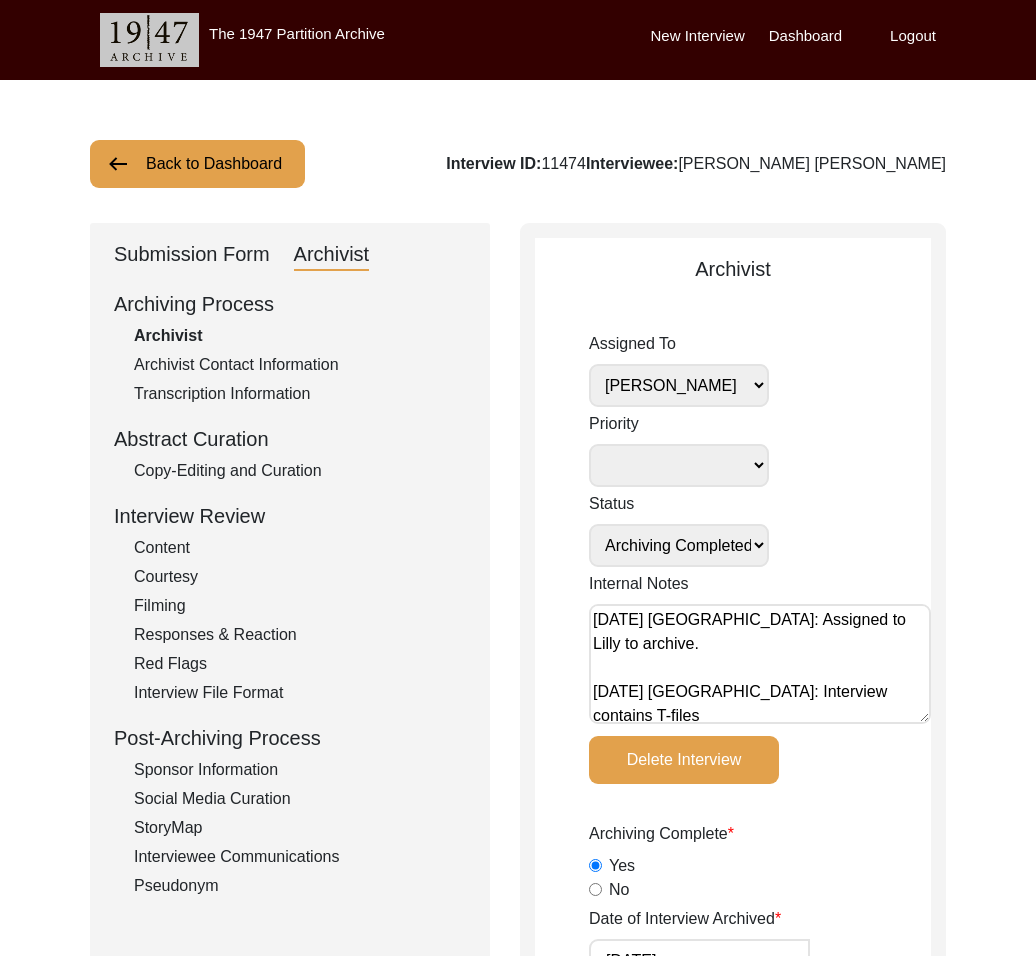 click on "Back to Dashboard" 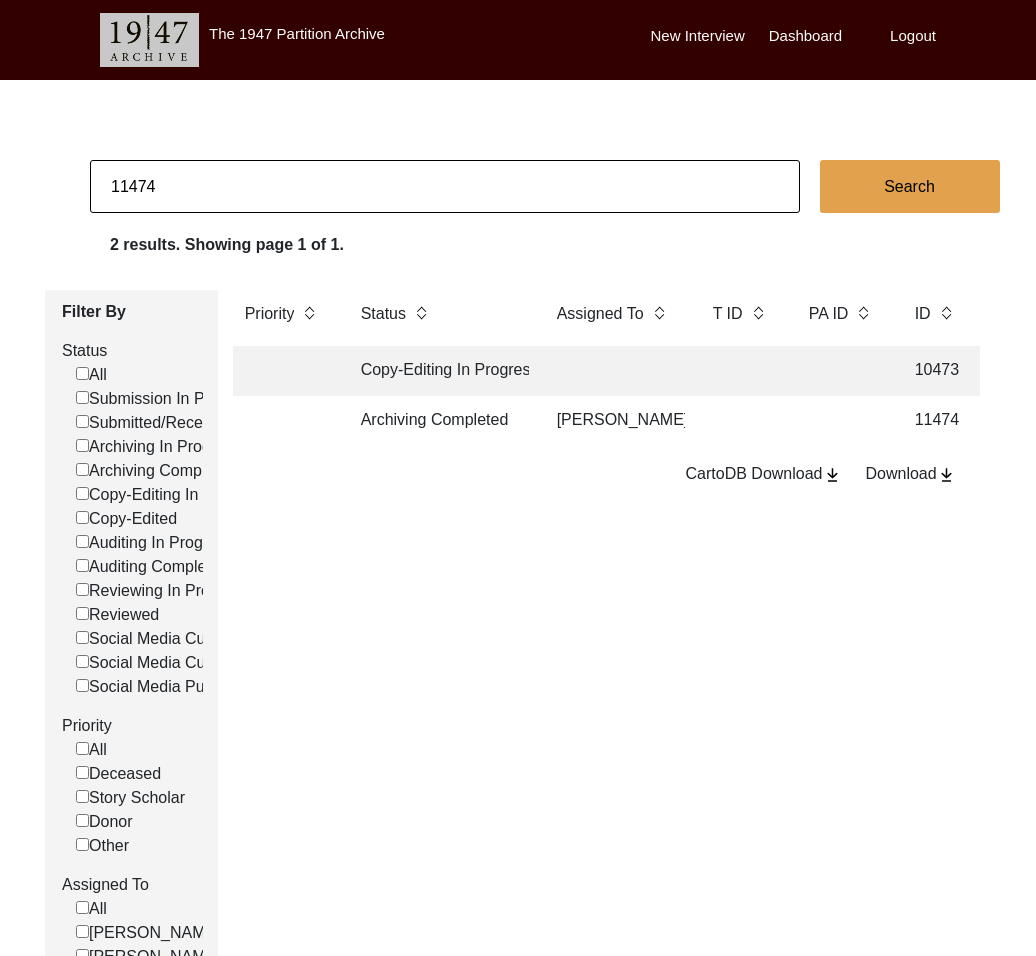 drag, startPoint x: 144, startPoint y: 195, endPoint x: 203, endPoint y: 197, distance: 59.03389 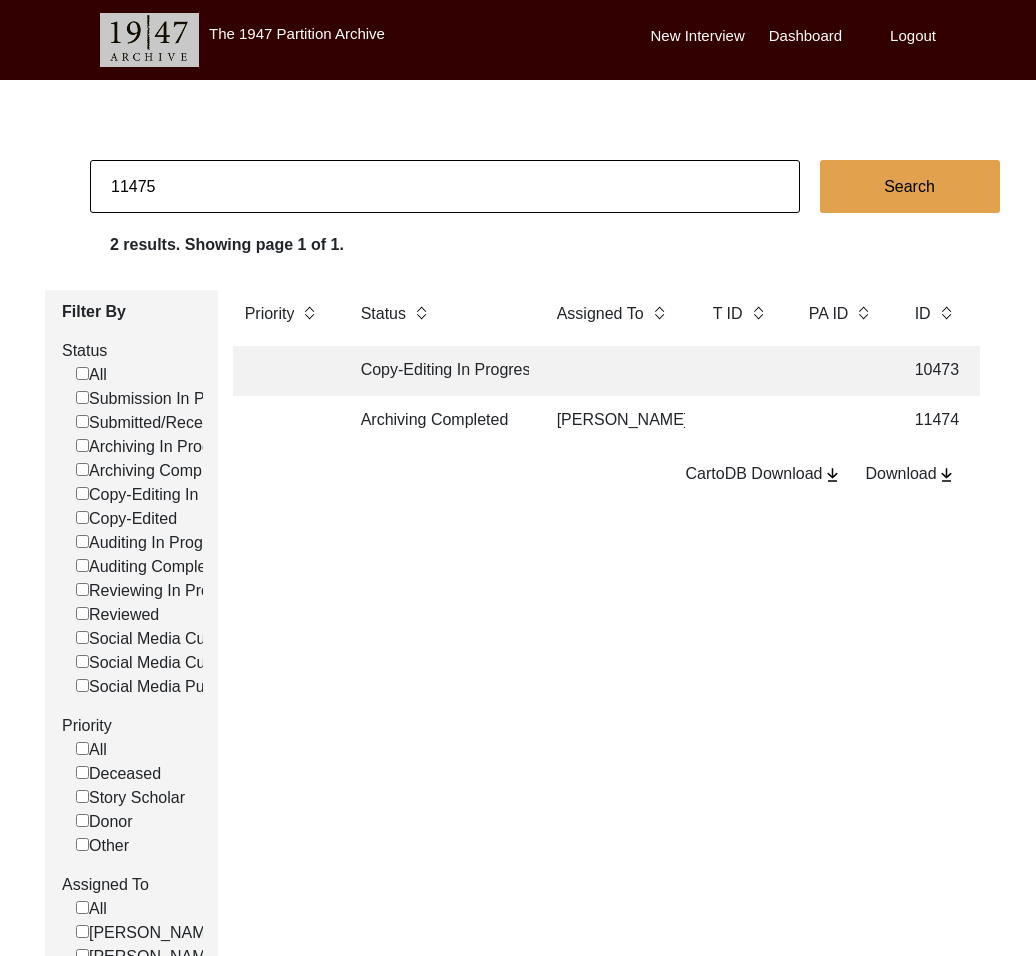 type on "11475" 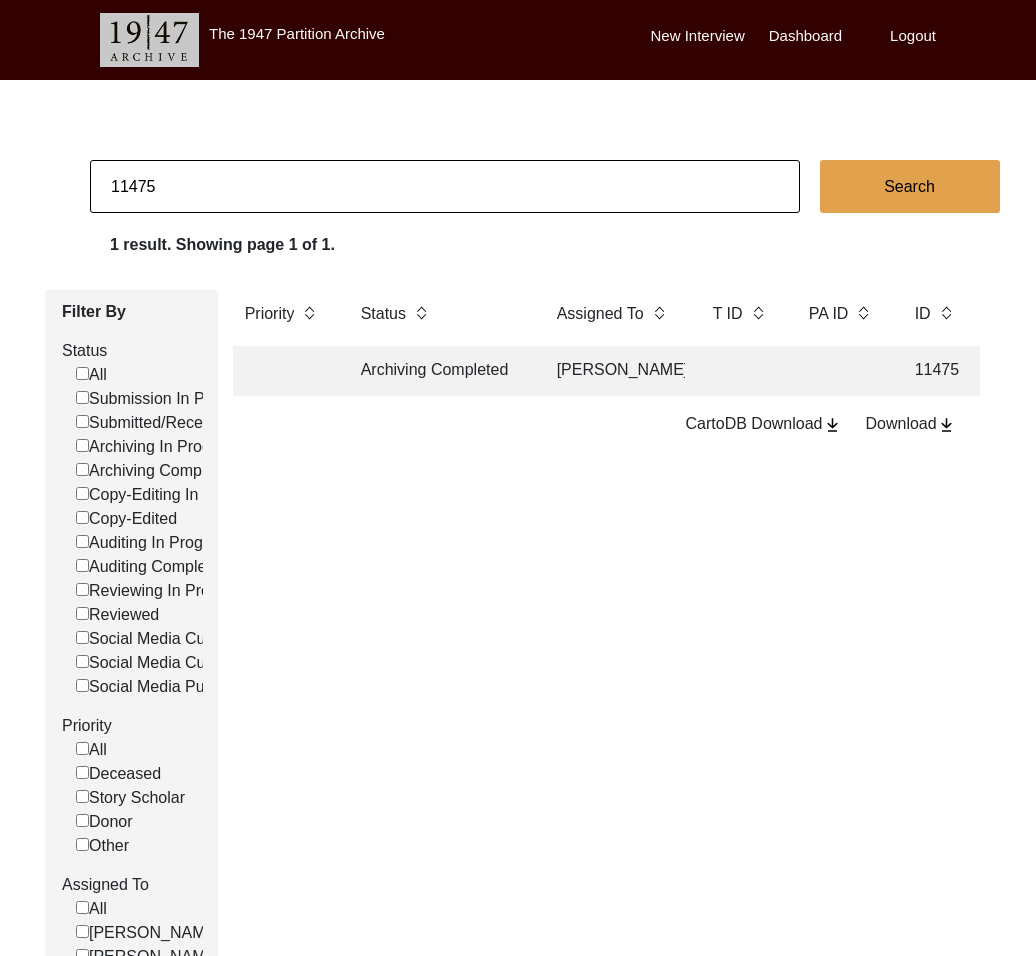 click on "Archiving Completed [PERSON_NAME] 11475 [PERSON_NAME] [PERSON_NAME] [GEOGRAPHIC_DATA], [US_STATE], [GEOGRAPHIC_DATA] [DATE] [DEMOGRAPHIC_DATA] [DATE] [DEMOGRAPHIC_DATA] English [GEOGRAPHIC_DATA], [GEOGRAPHIC_DATA], [GEOGRAPHIC_DATA] Did Not Migrate yes" 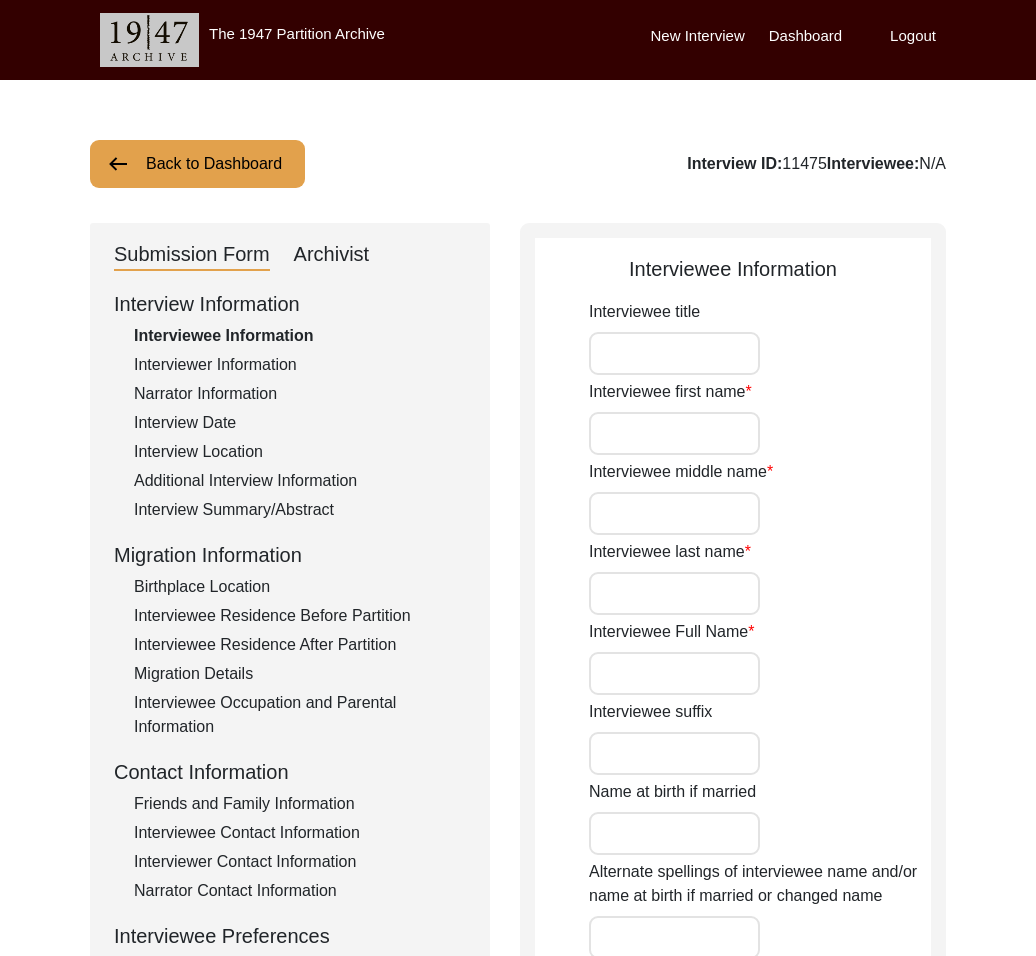 type on "Mrs." 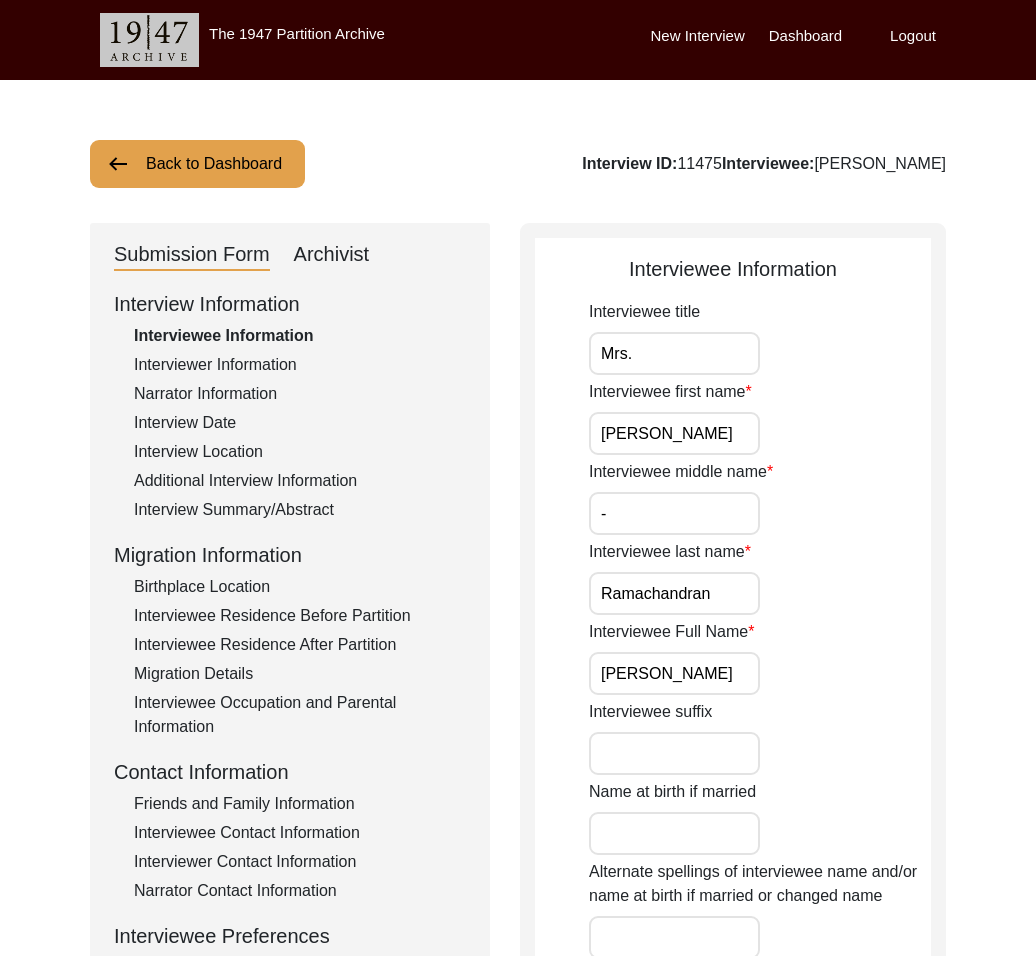 click on "Archivist" 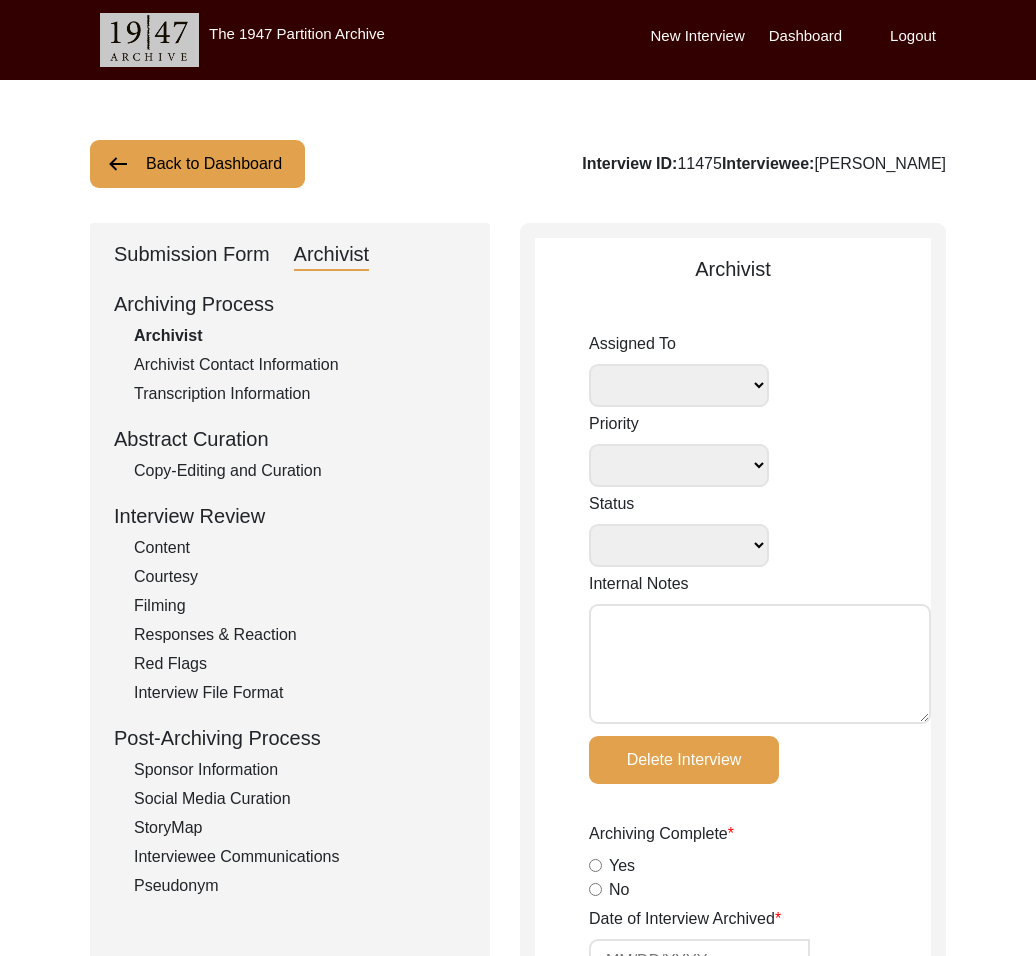 select on "507" 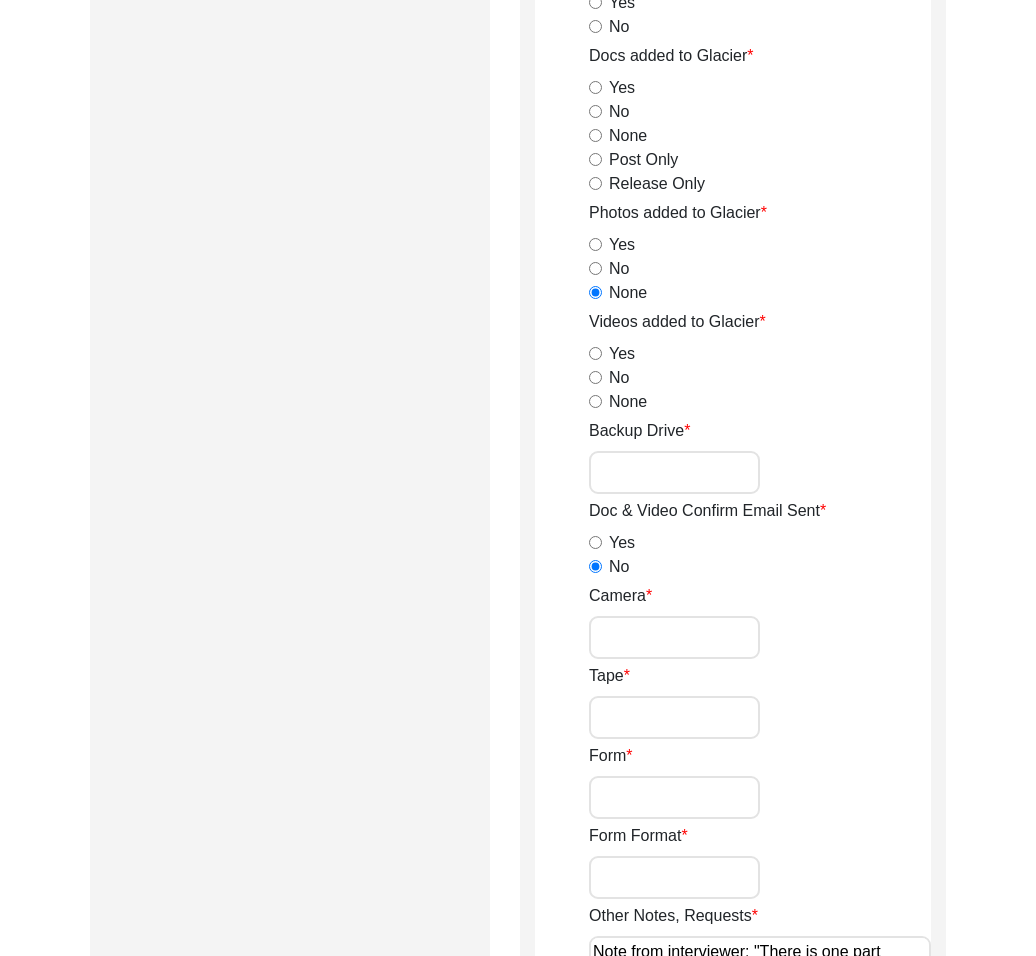scroll, scrollTop: 3238, scrollLeft: 0, axis: vertical 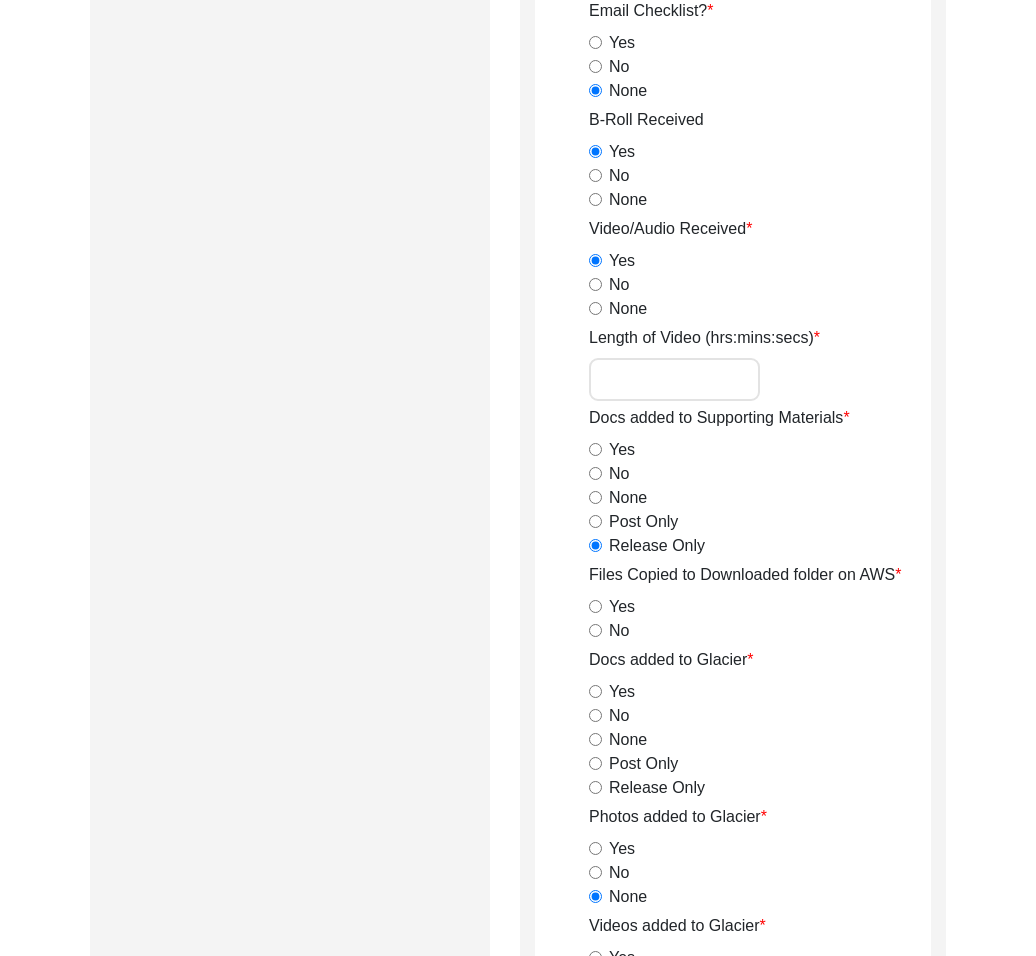 click on "Length of Video (hrs:mins:secs)" at bounding box center (674, 379) 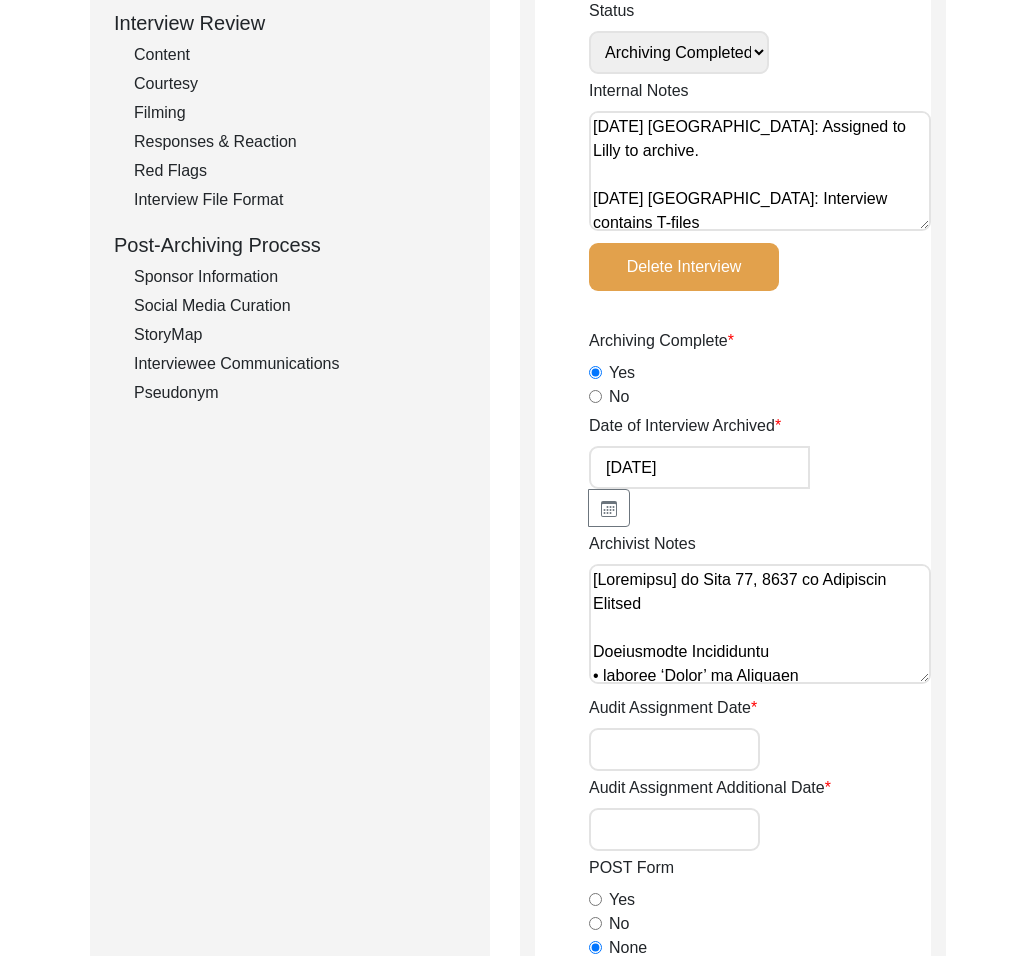scroll, scrollTop: 0, scrollLeft: 0, axis: both 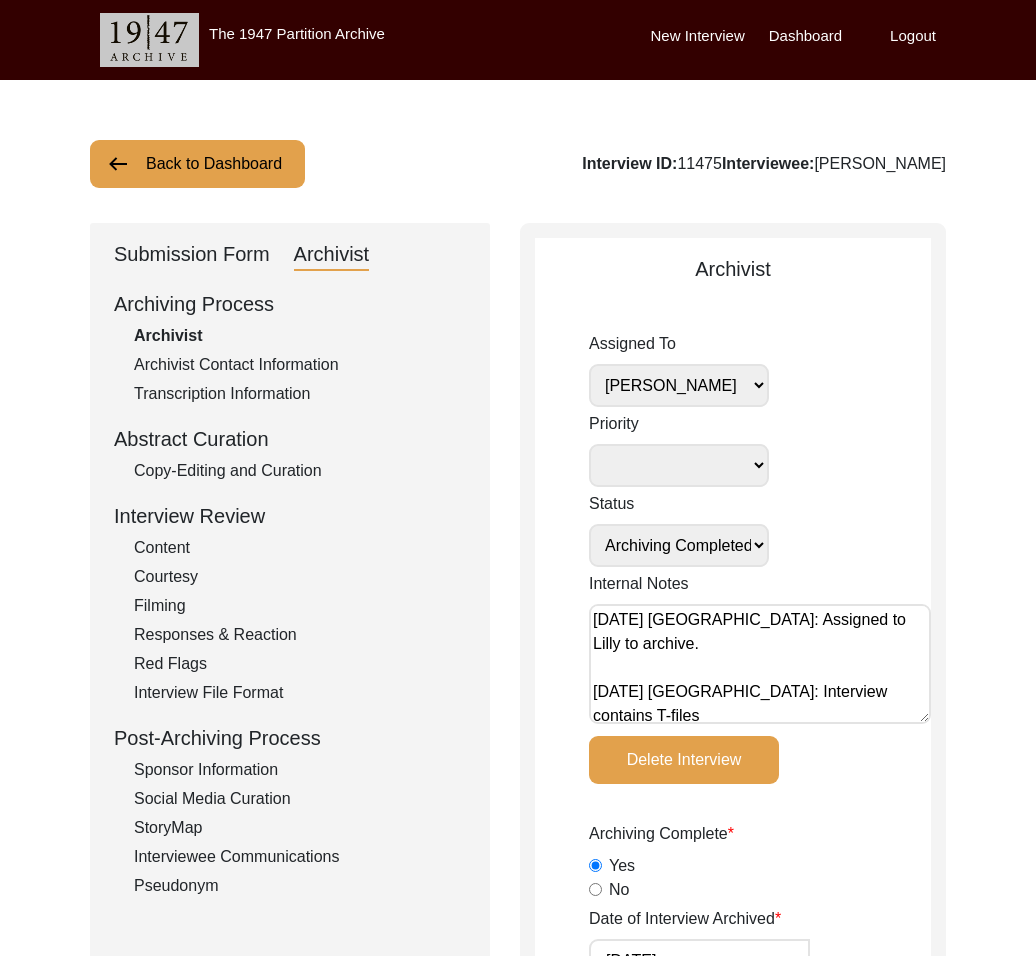click on "Back to Dashboard" 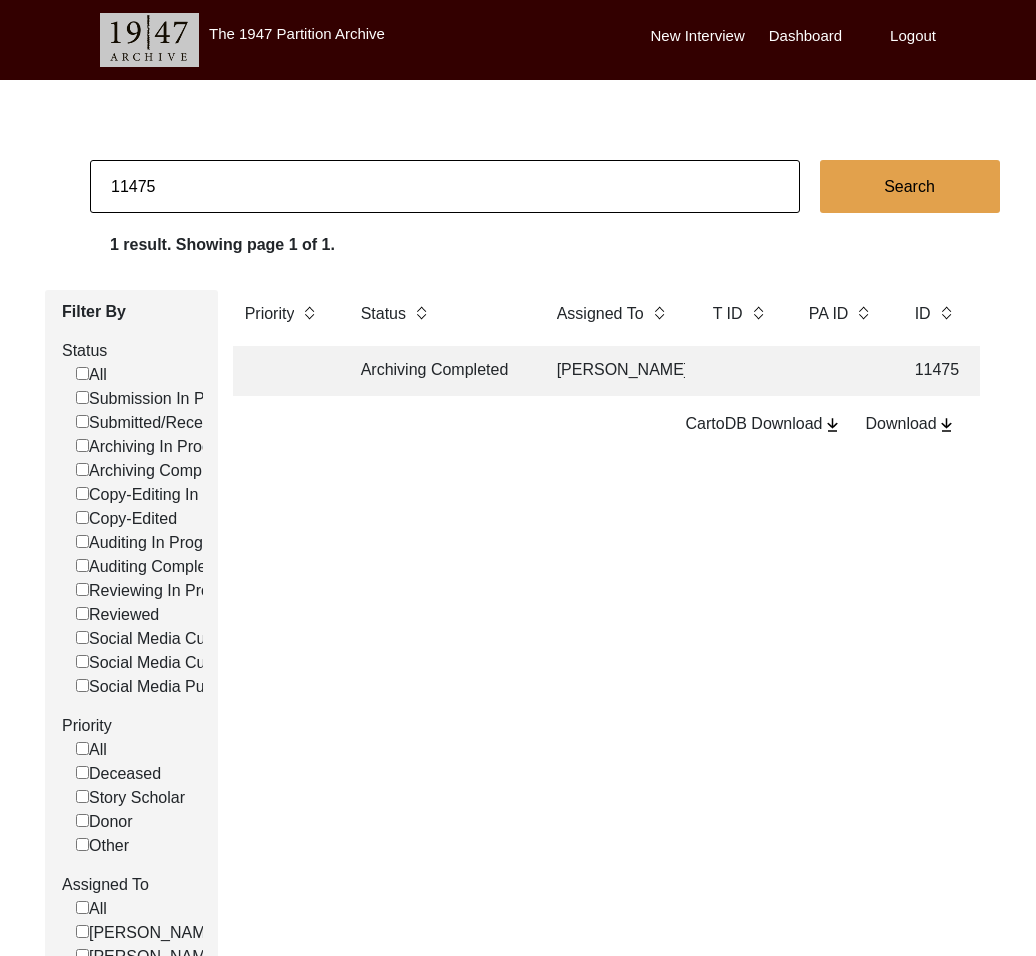 drag, startPoint x: 138, startPoint y: 180, endPoint x: 243, endPoint y: 180, distance: 105 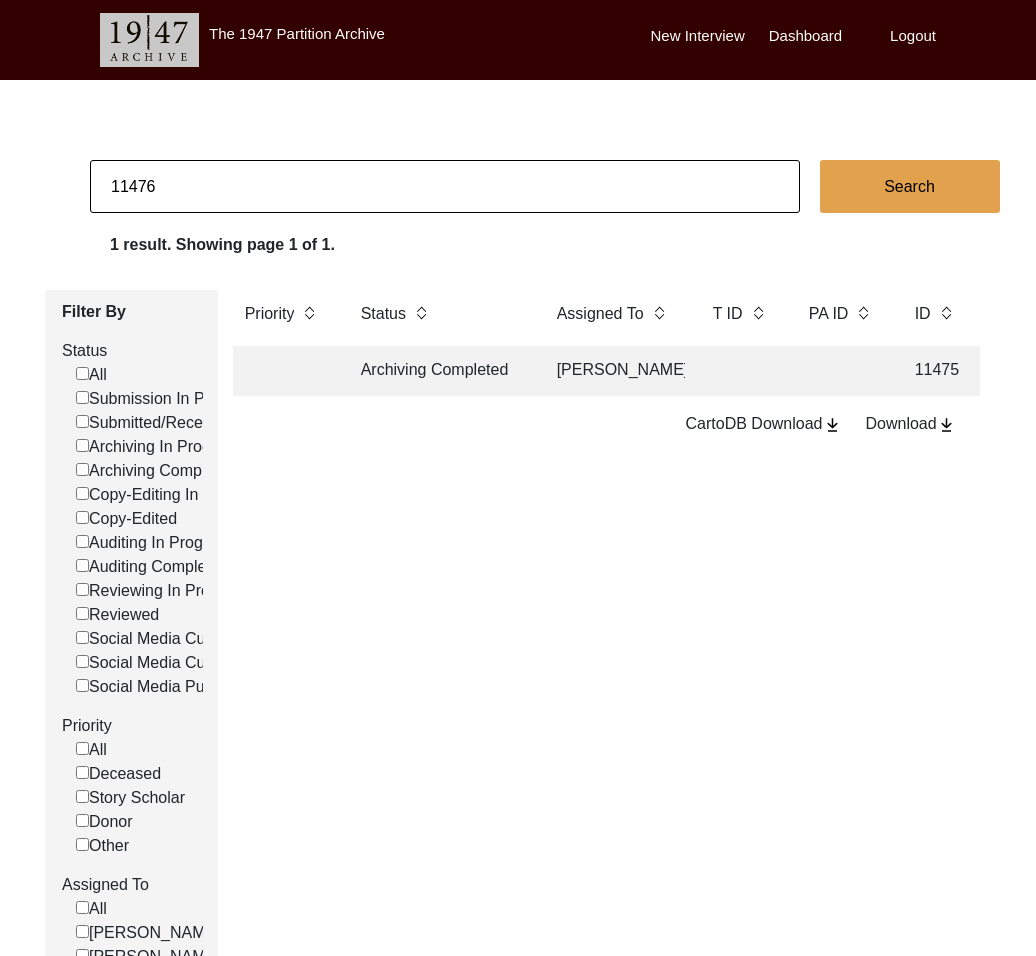 type on "11476" 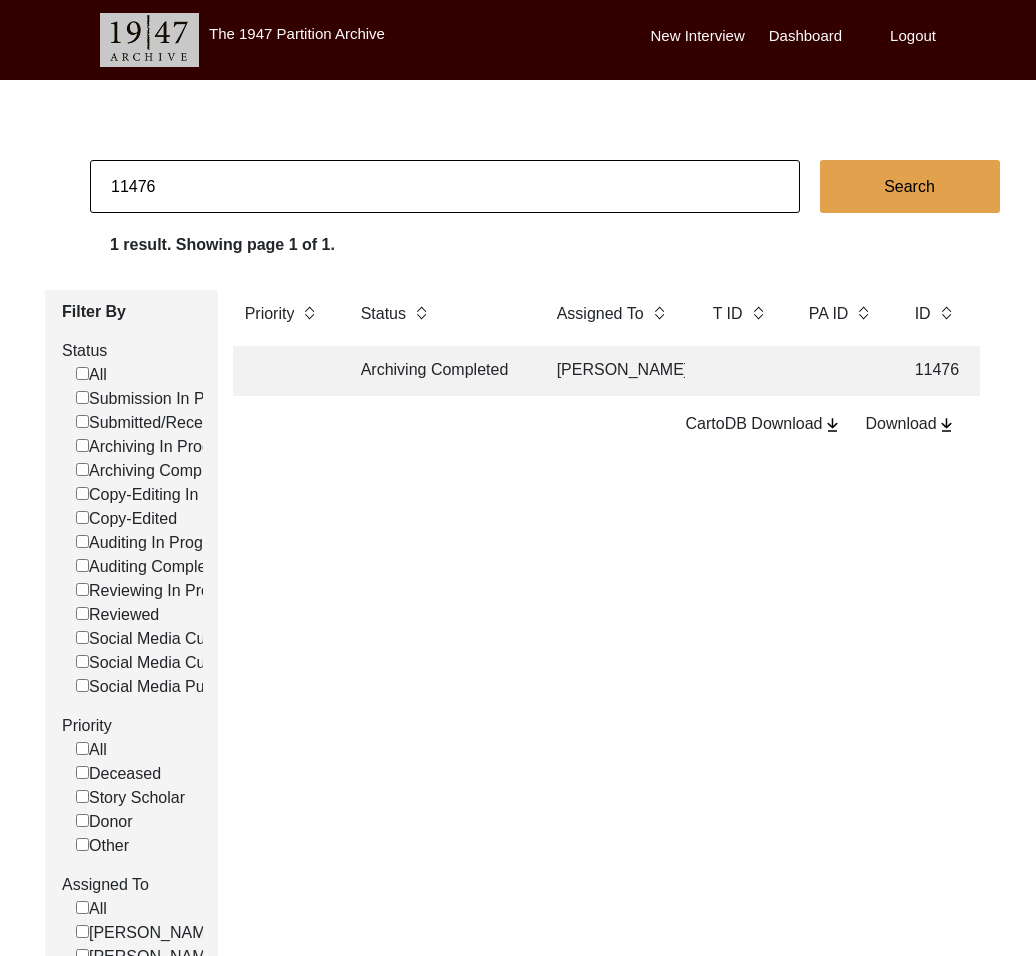 click on "[PERSON_NAME]" 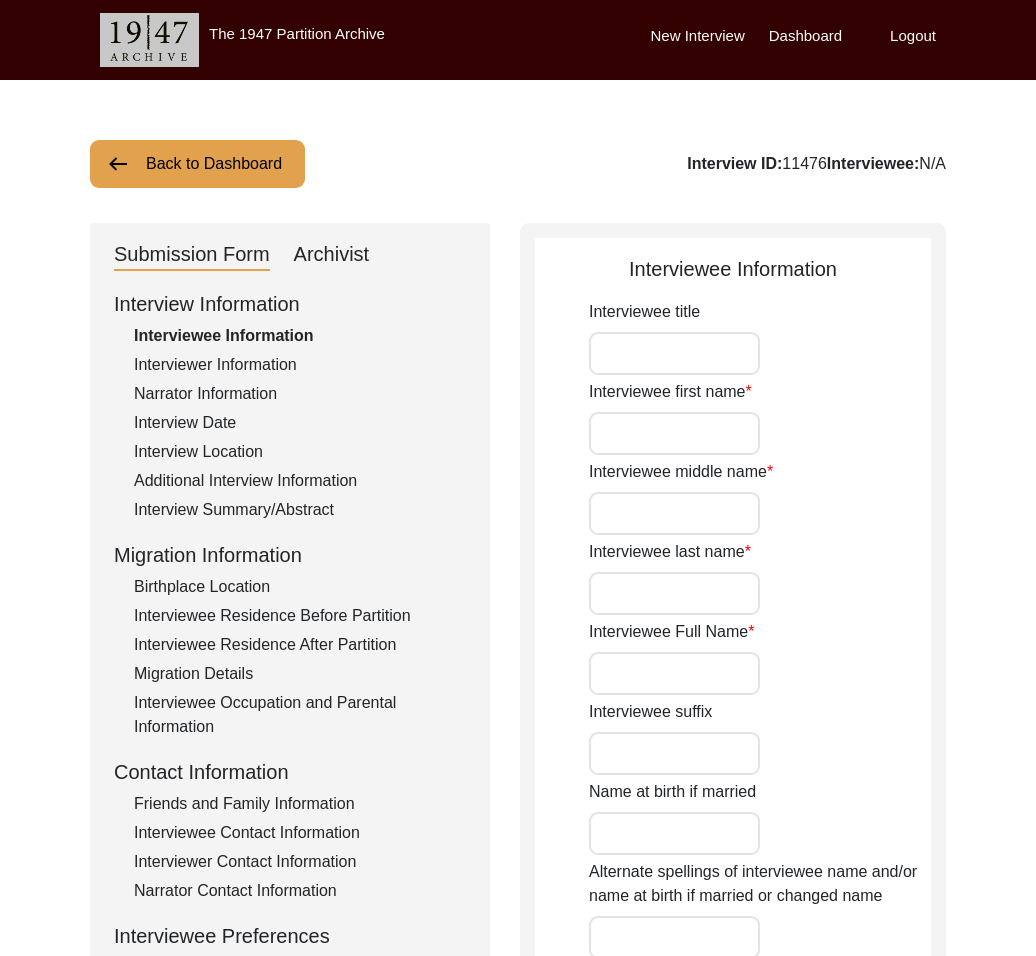 type on "Mrs." 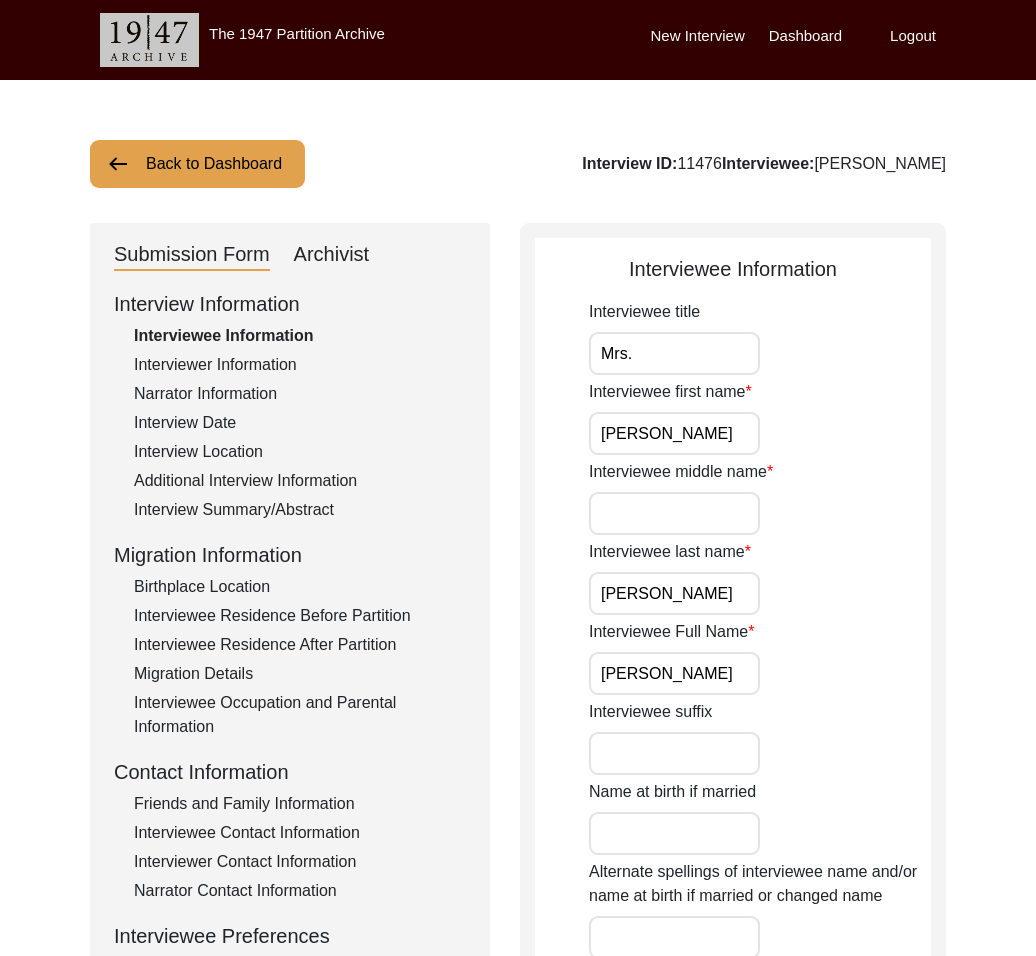 click on "Back to Dashboard" 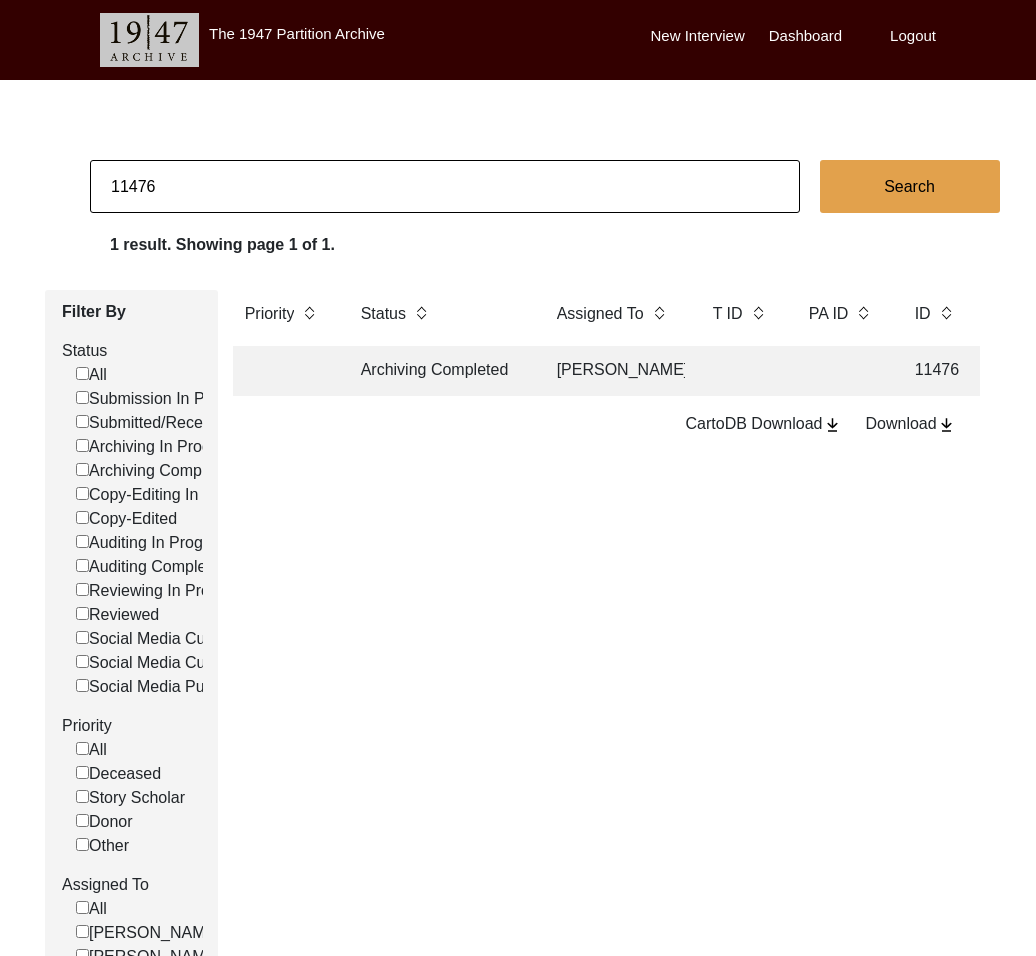 click on "11476" 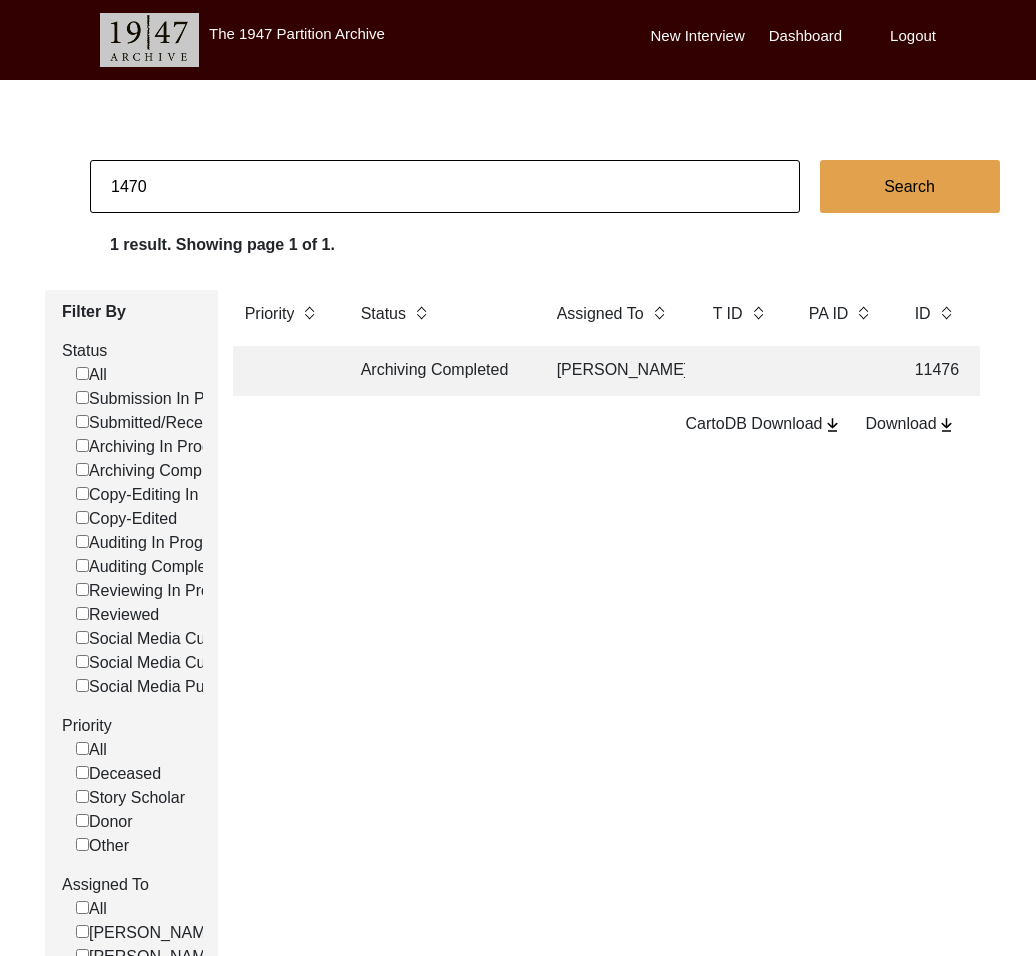 type on "1470" 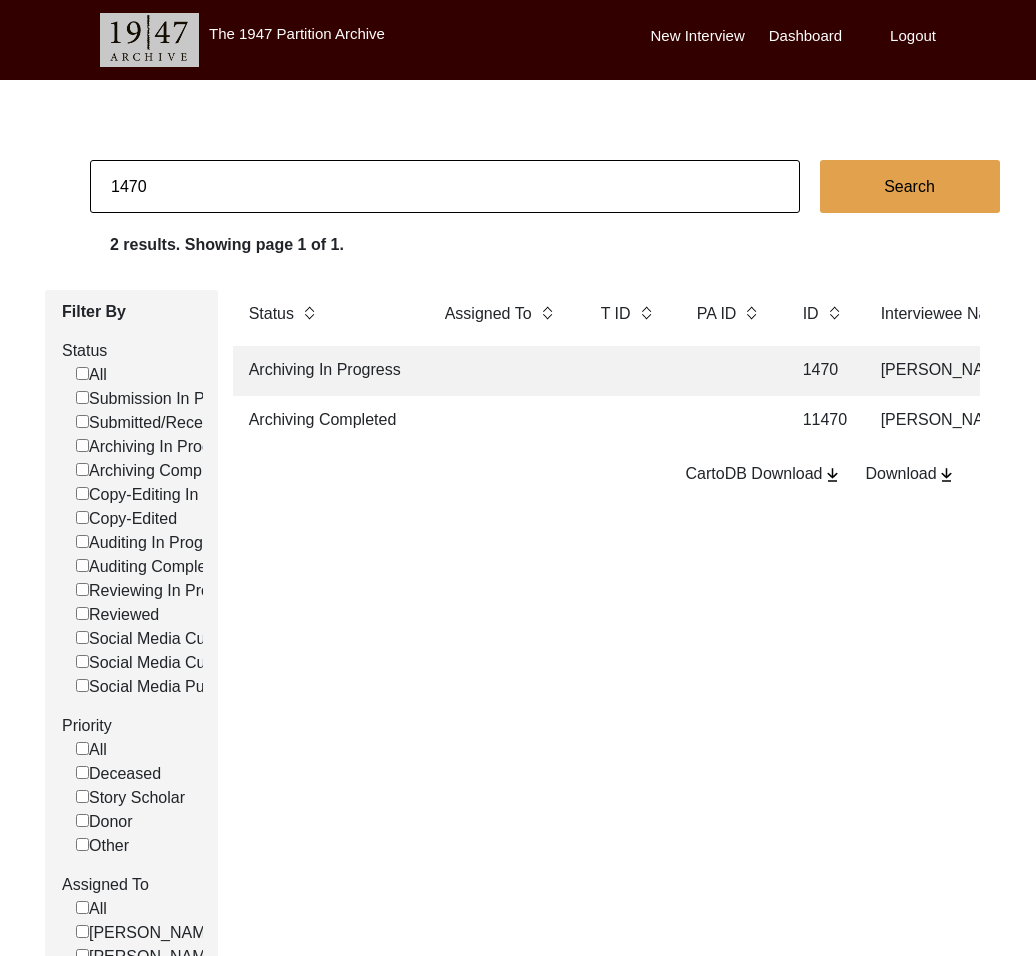scroll, scrollTop: 0, scrollLeft: 198, axis: horizontal 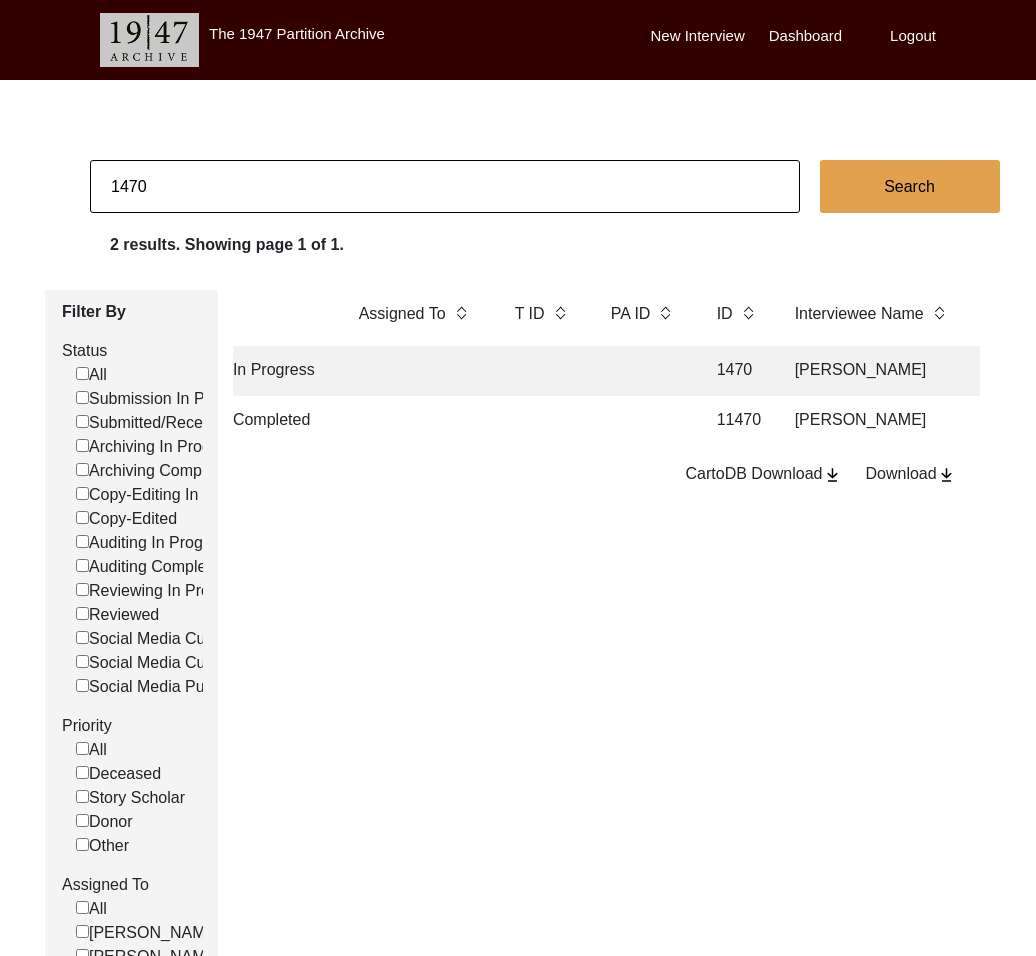 click 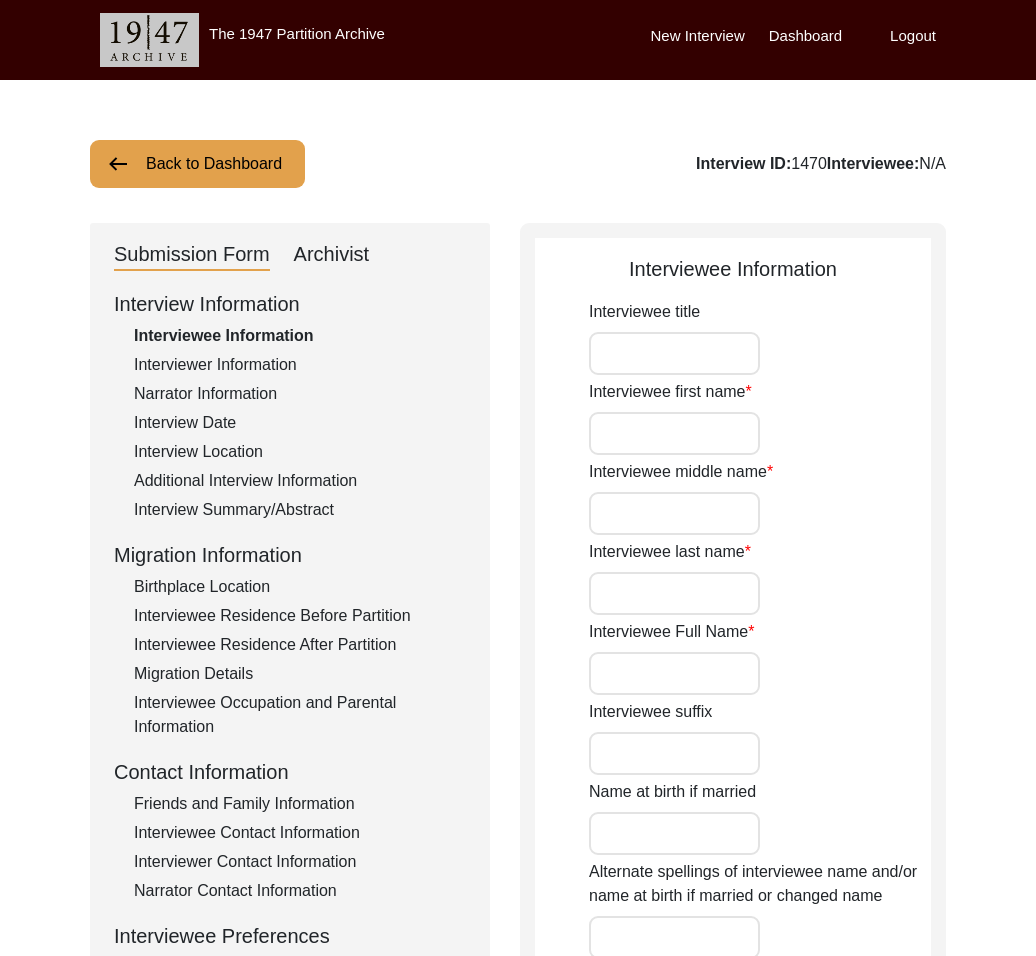 type on "[PERSON_NAME]" 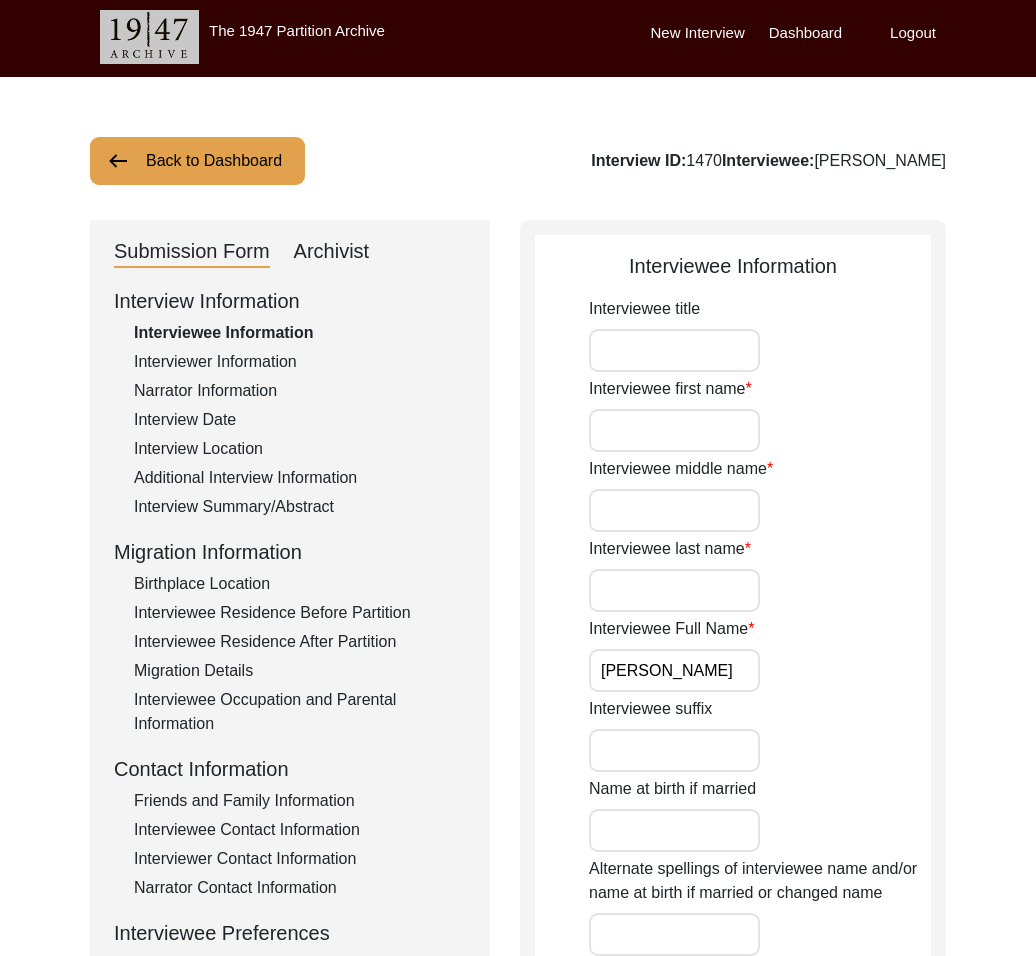 click on "Archivist" 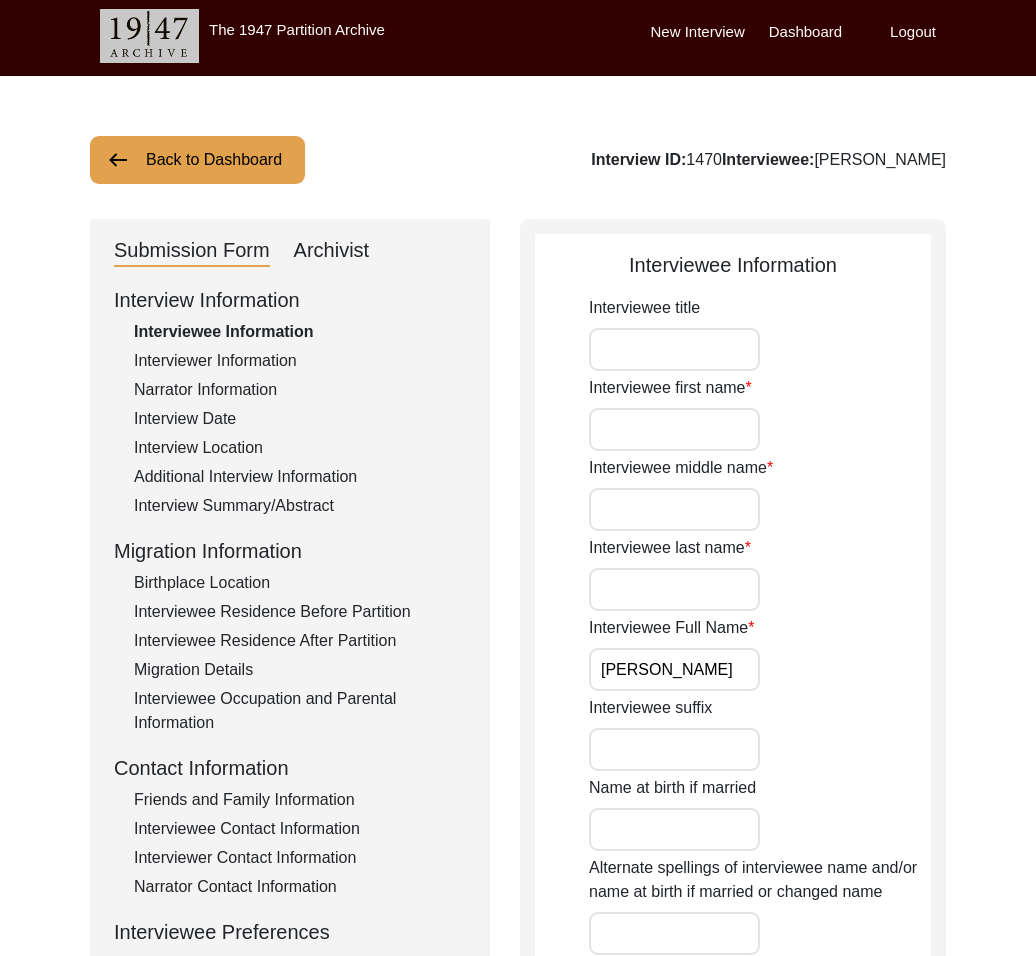 select on "Archiving In Progress" 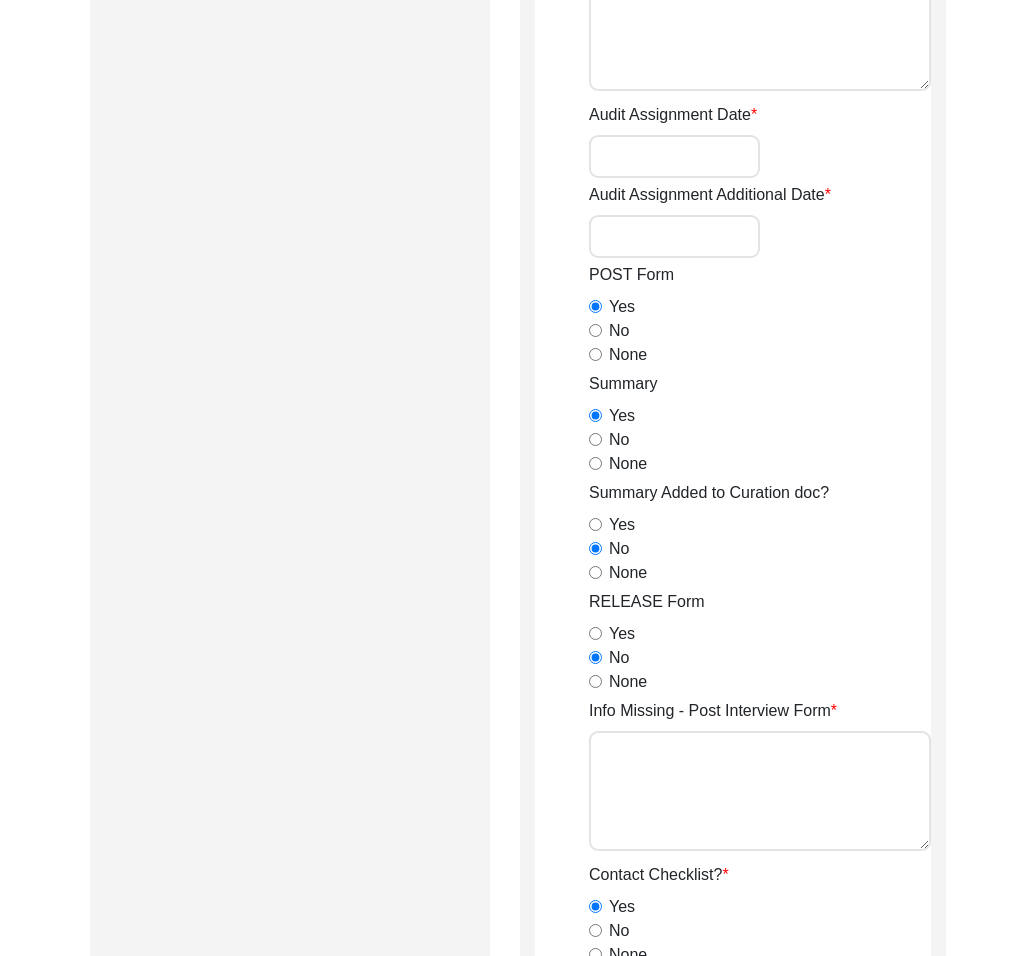 scroll, scrollTop: 0, scrollLeft: 0, axis: both 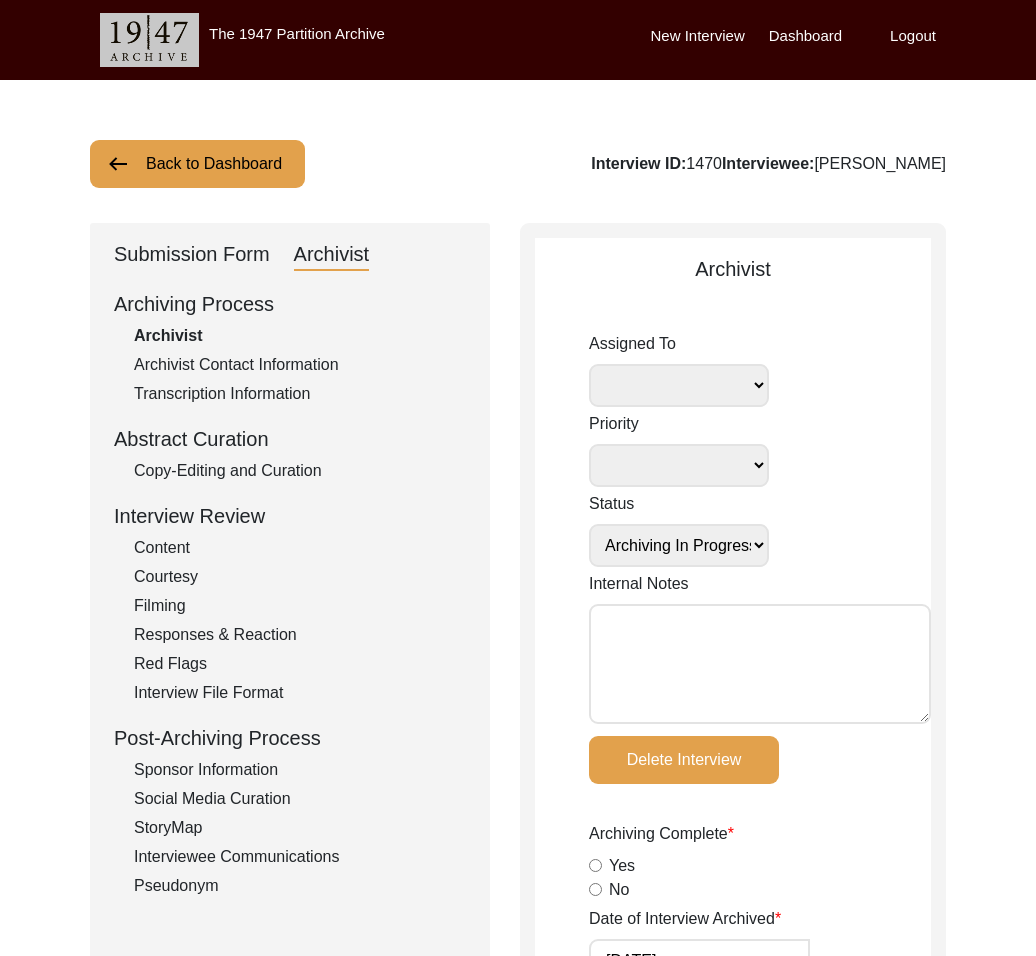 click on "Interviewee Communications" 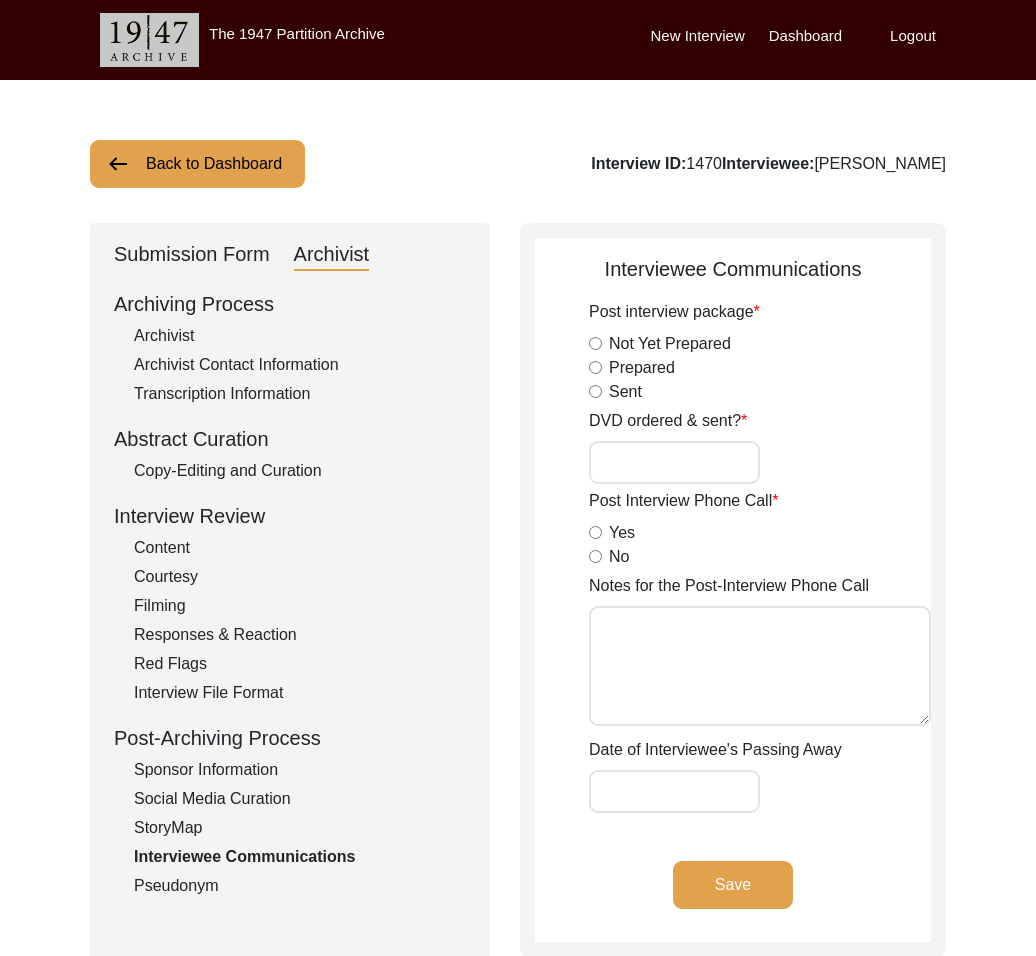 click on "DVD ordered & sent?" at bounding box center (674, 462) 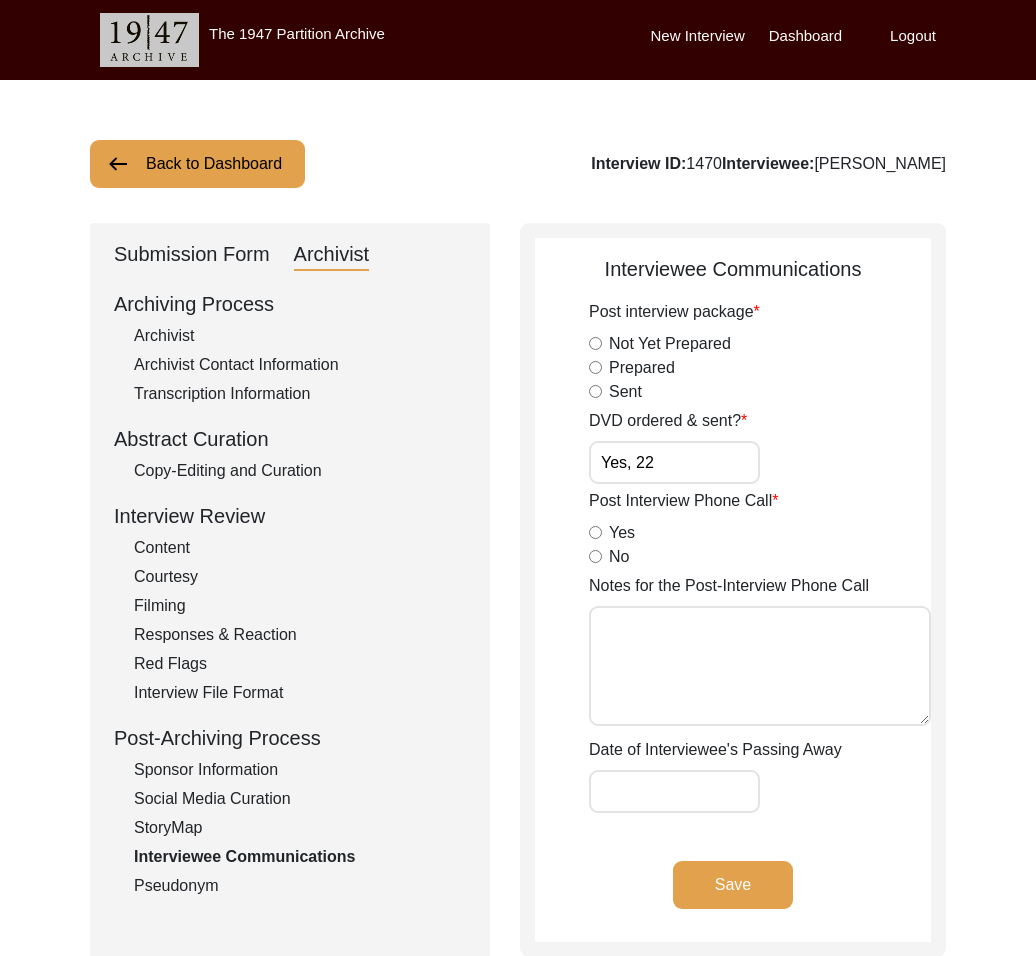 click on "Save" 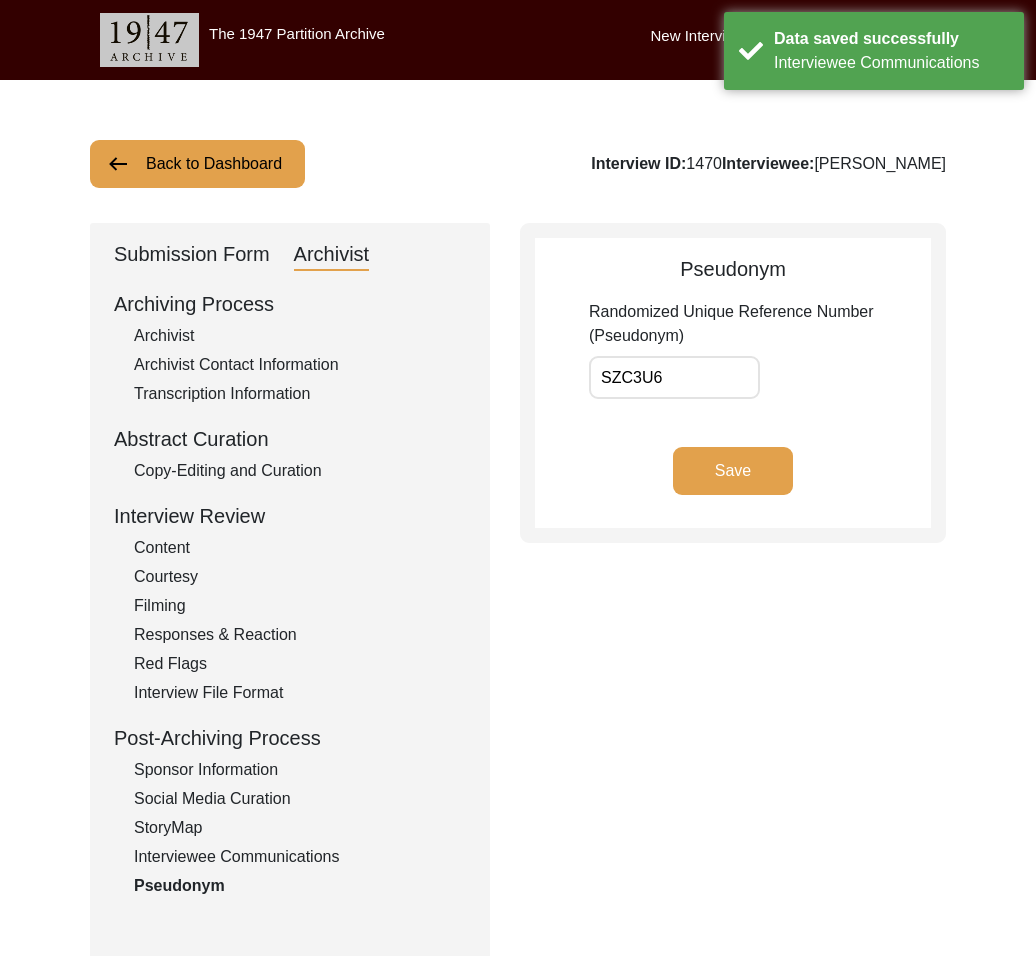 click on "Interviewee Communications" 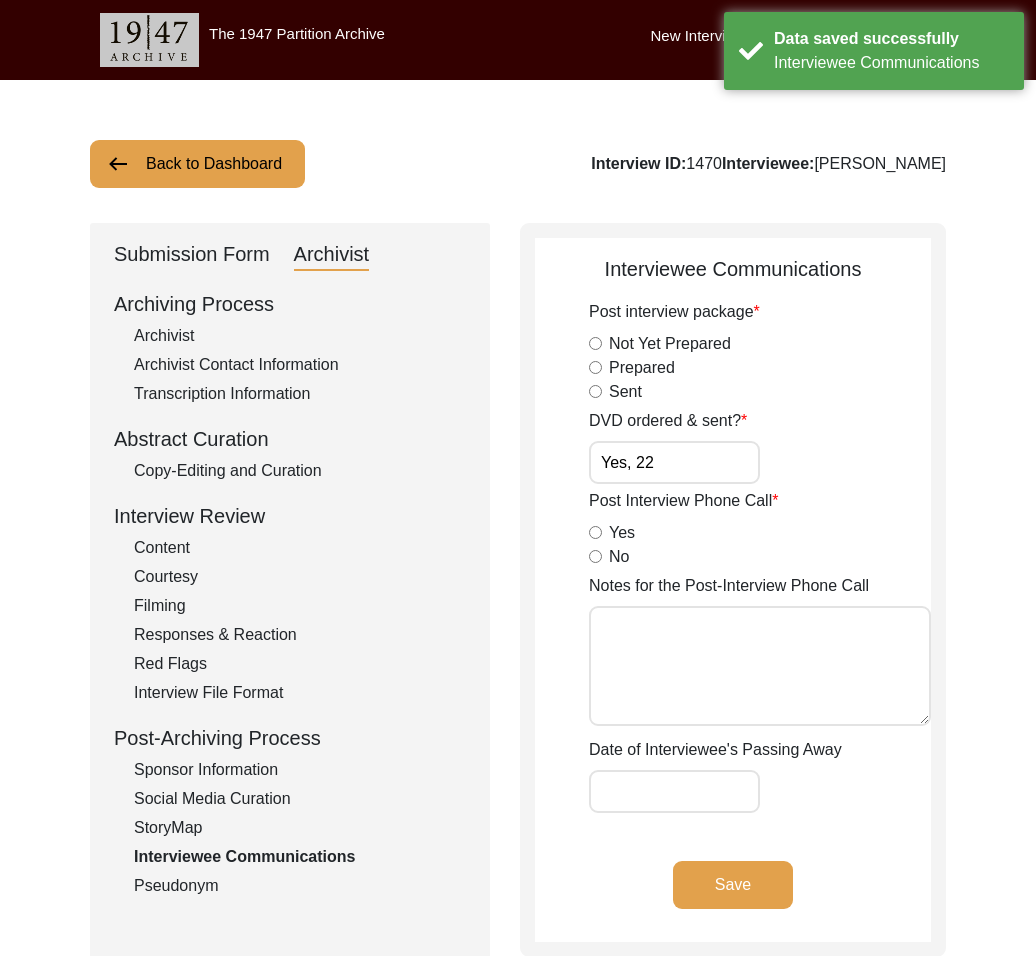 click on "Back to Dashboard" 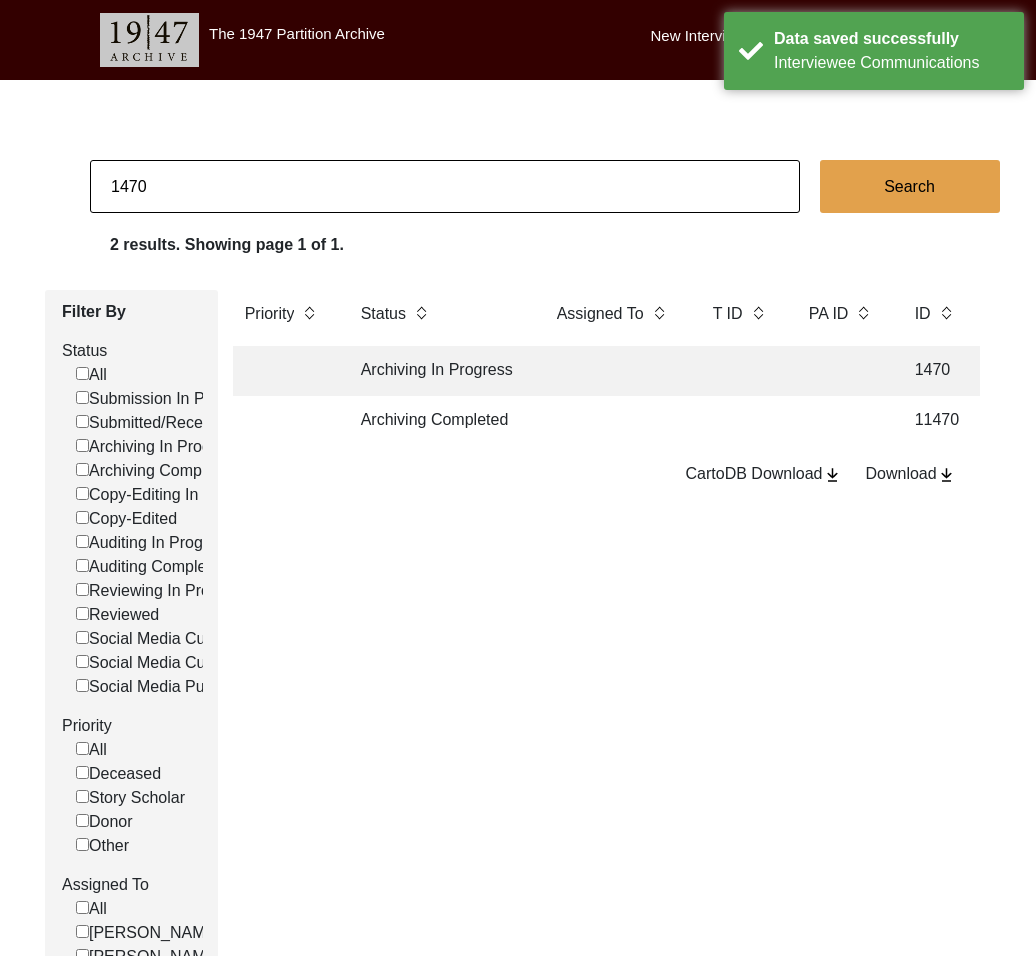 drag, startPoint x: 139, startPoint y: 188, endPoint x: 263, endPoint y: 197, distance: 124.32619 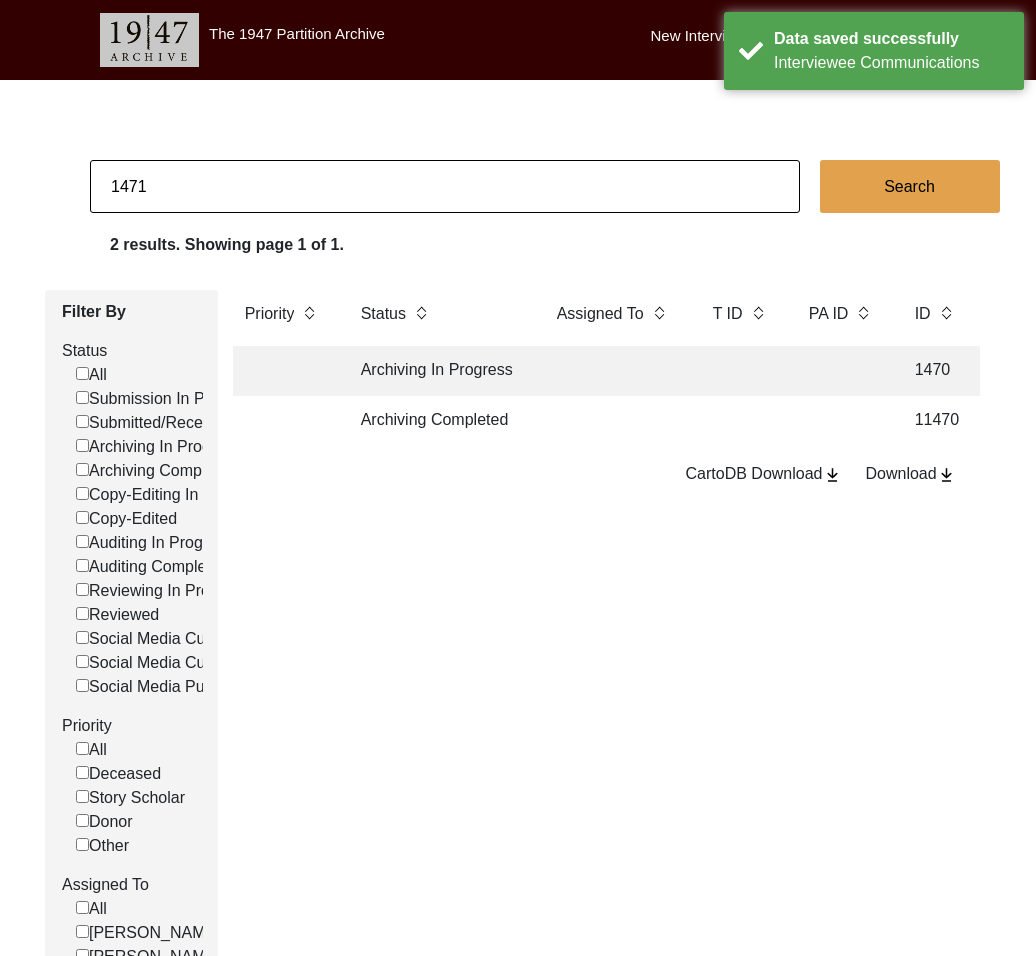 type on "1471" 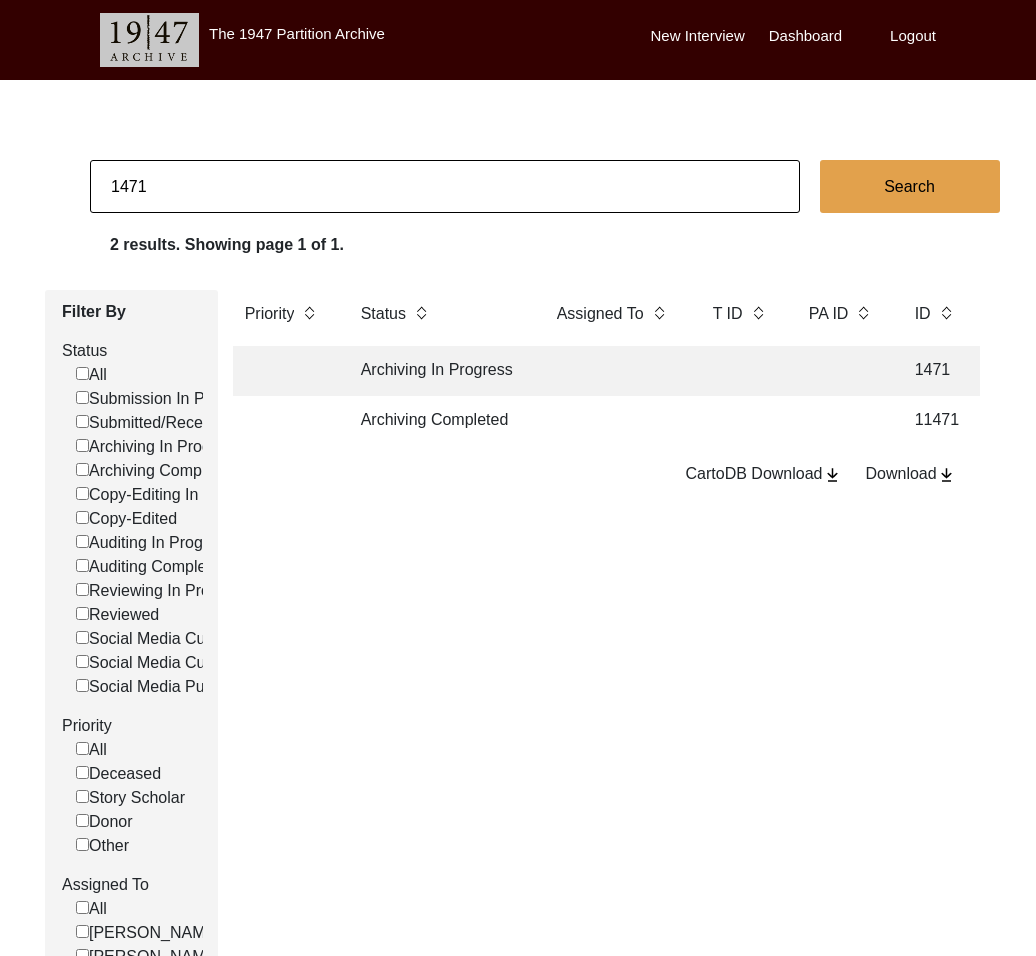 click on "Archiving In Progress" 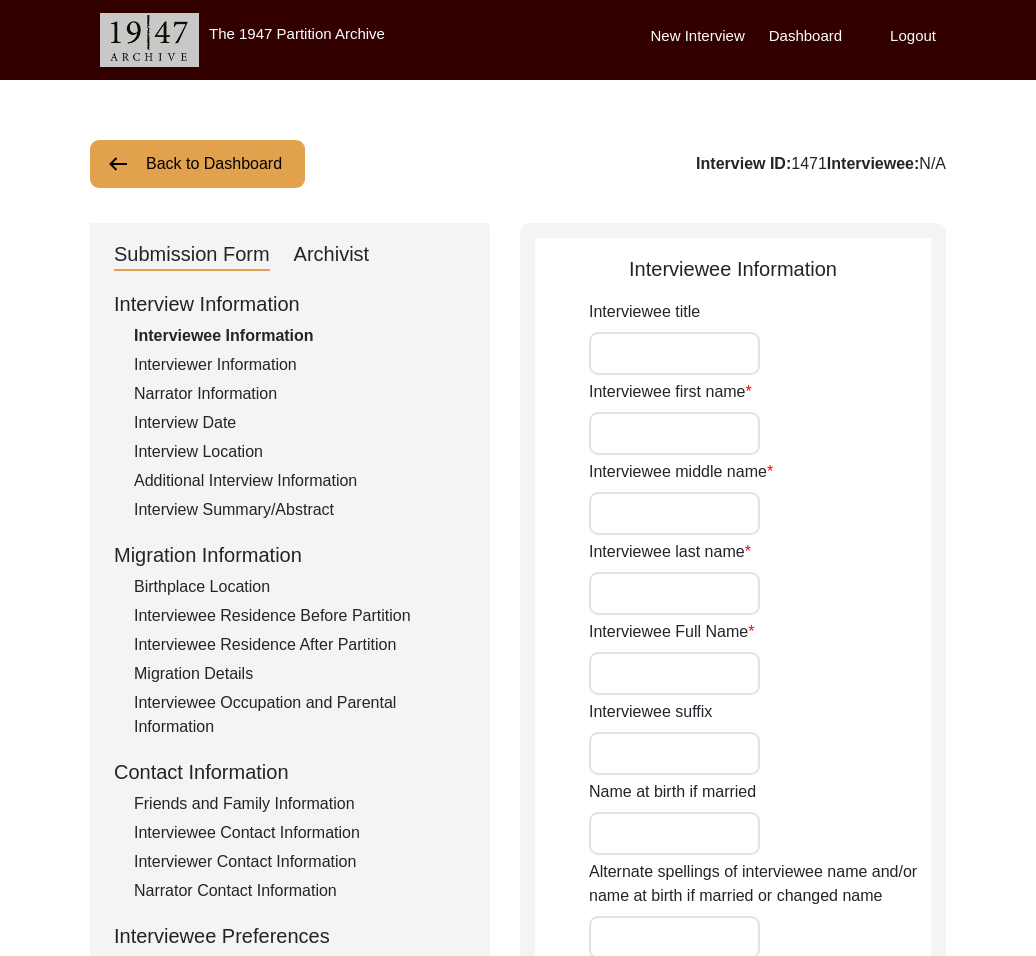 type on "[PERSON_NAME]" 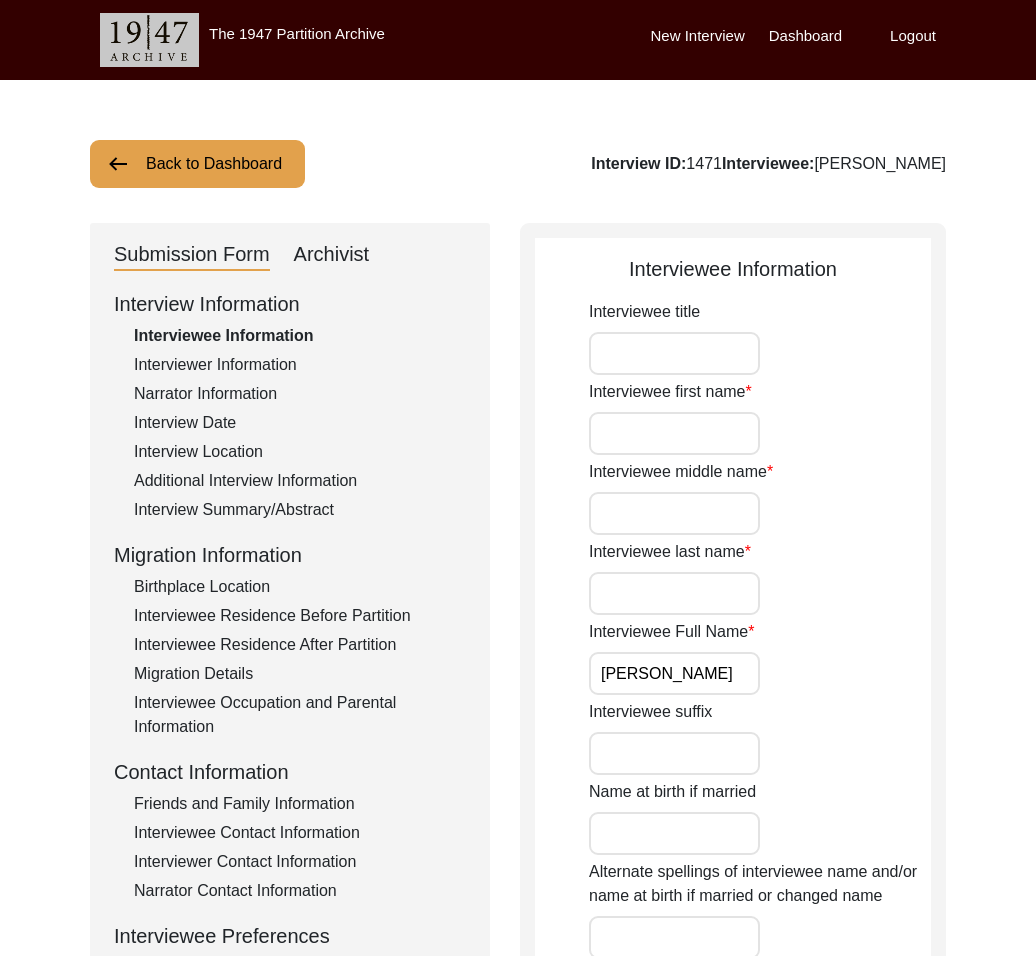 click on "Submission Form   Archivist" 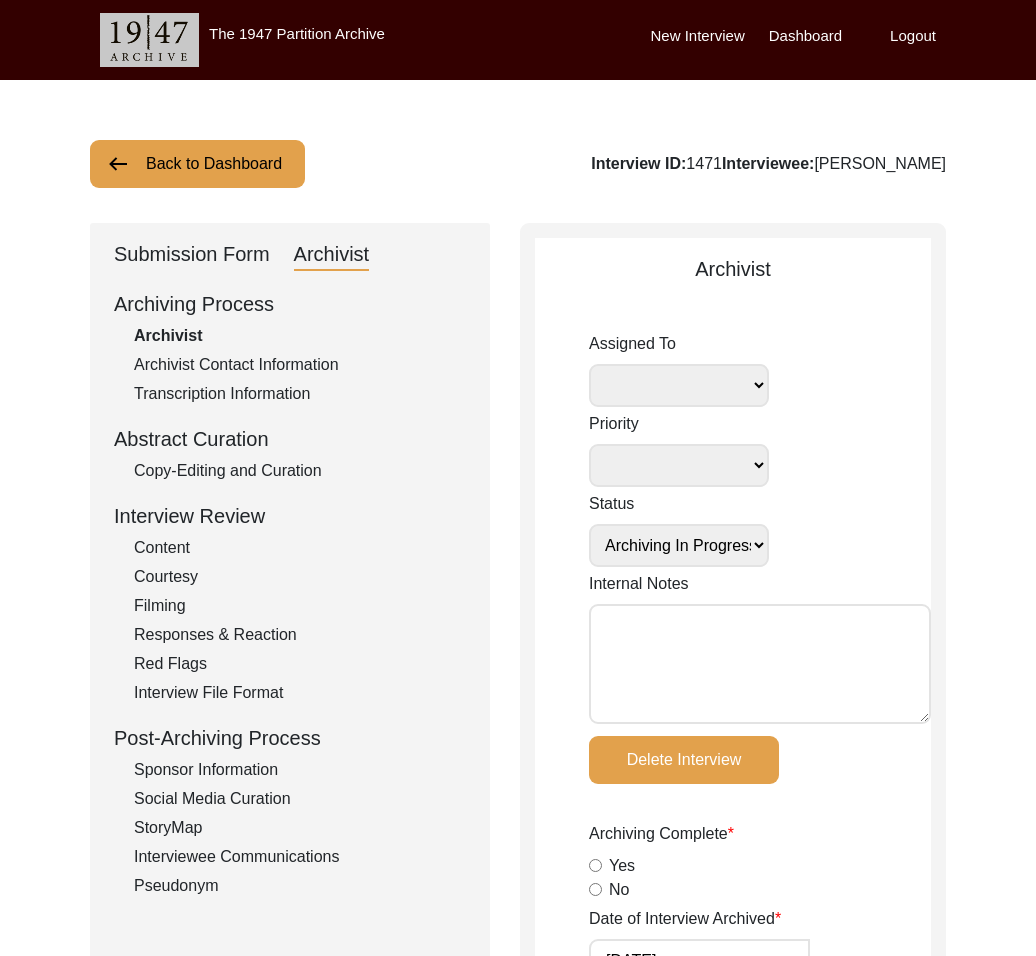 click on "Interviewee Communications" 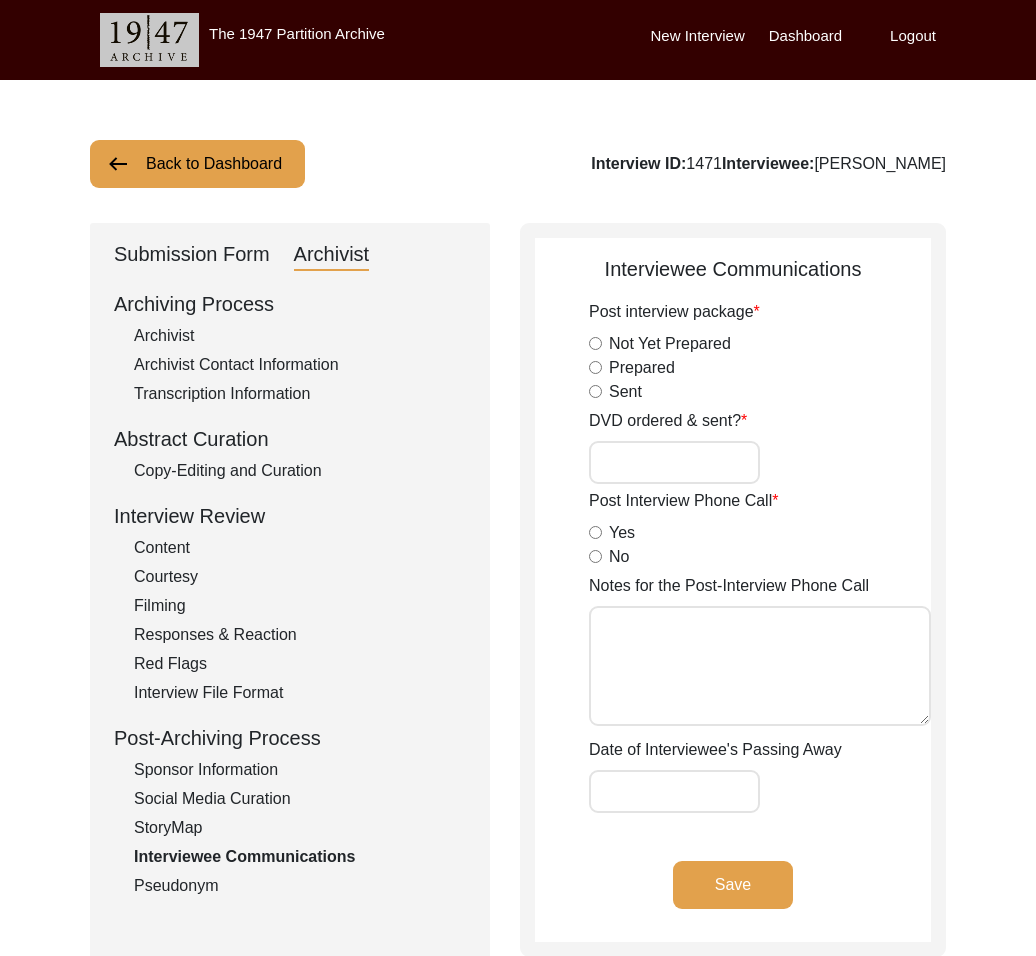 click on "DVD ordered & sent?" at bounding box center [674, 462] 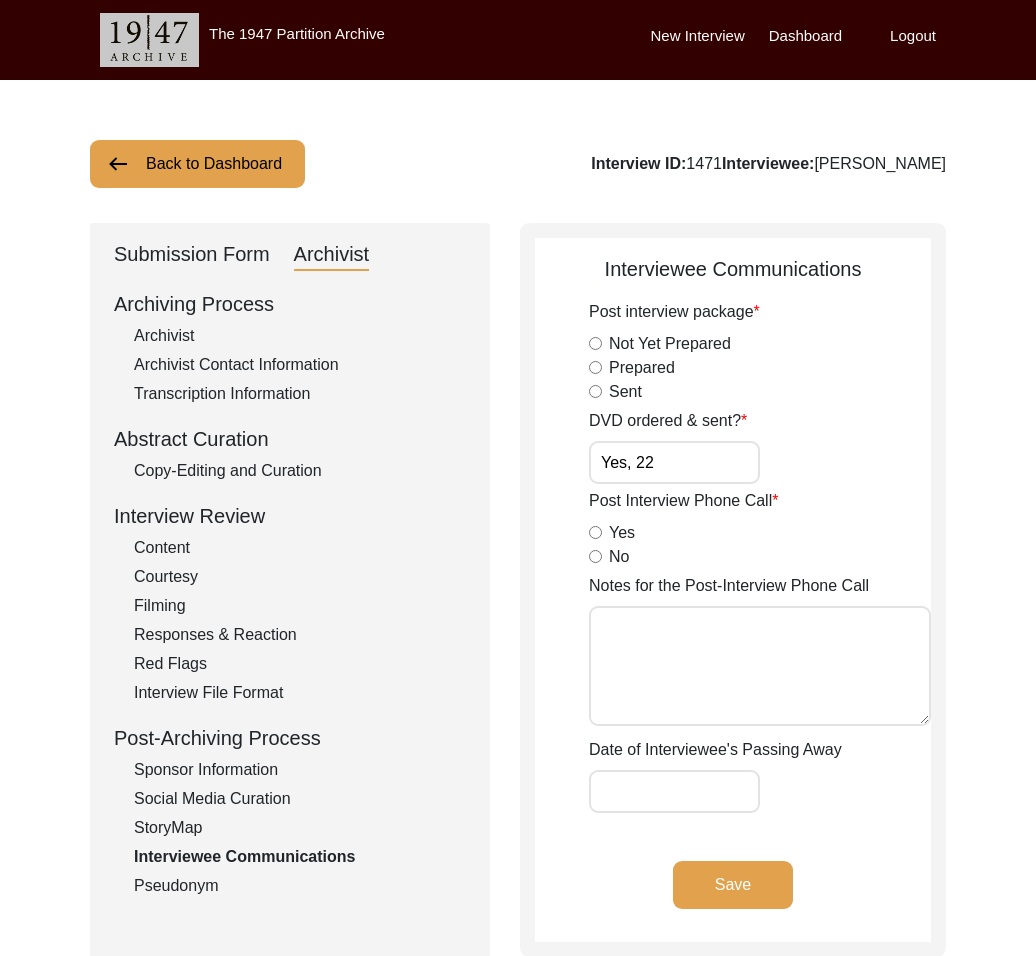 click on "Save" 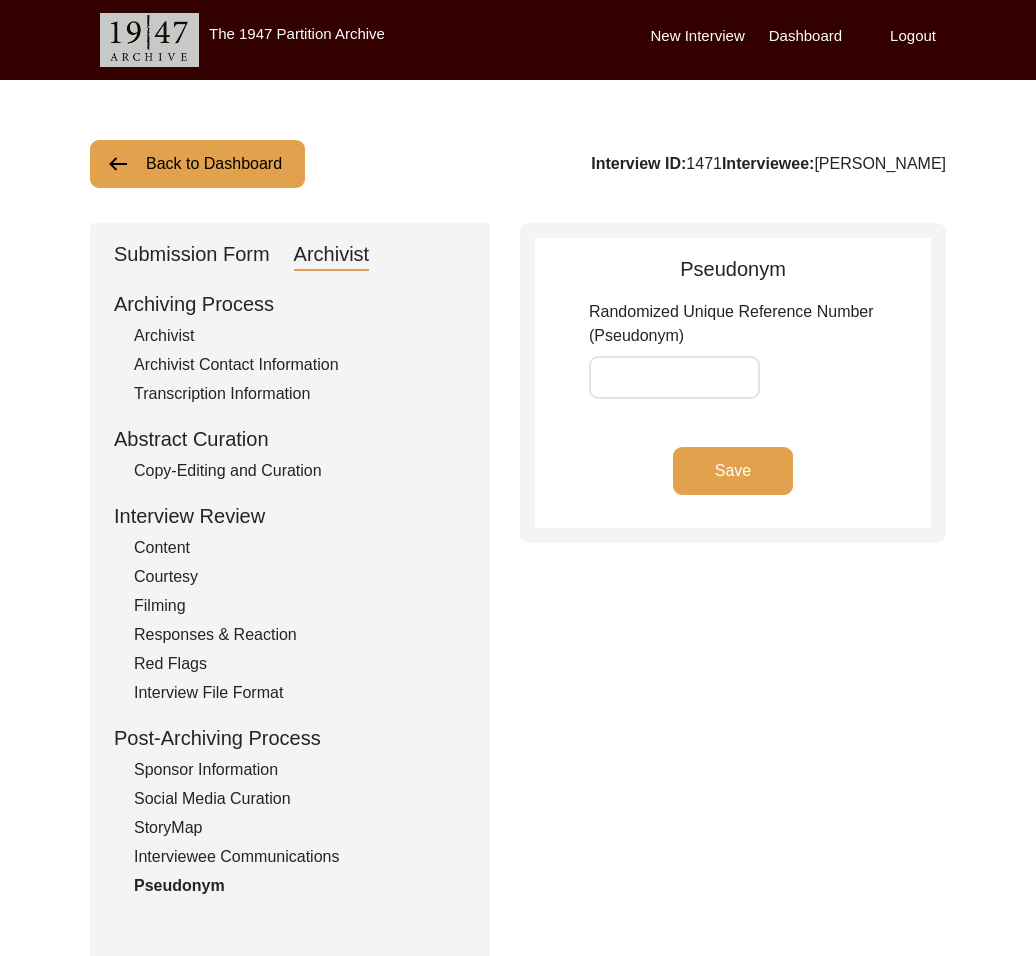 type on "TD4PYE" 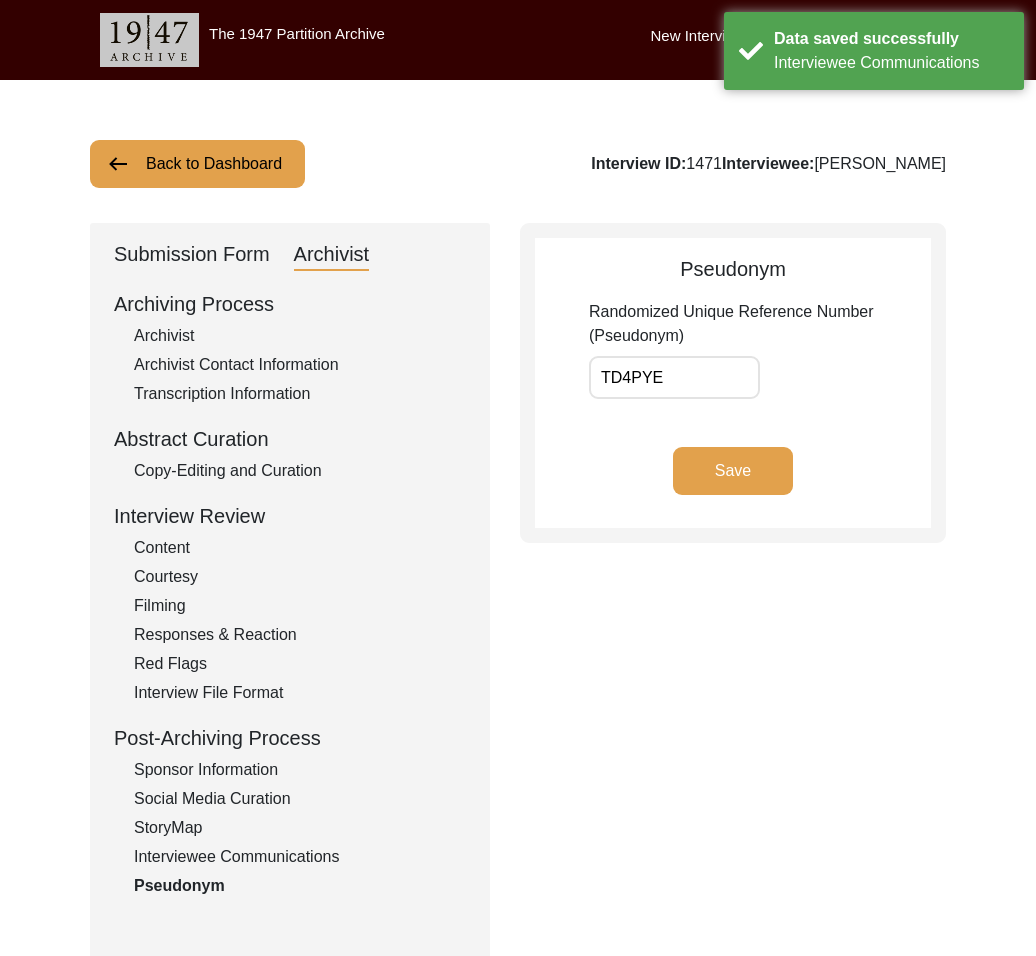 click on "Interviewee Communications" 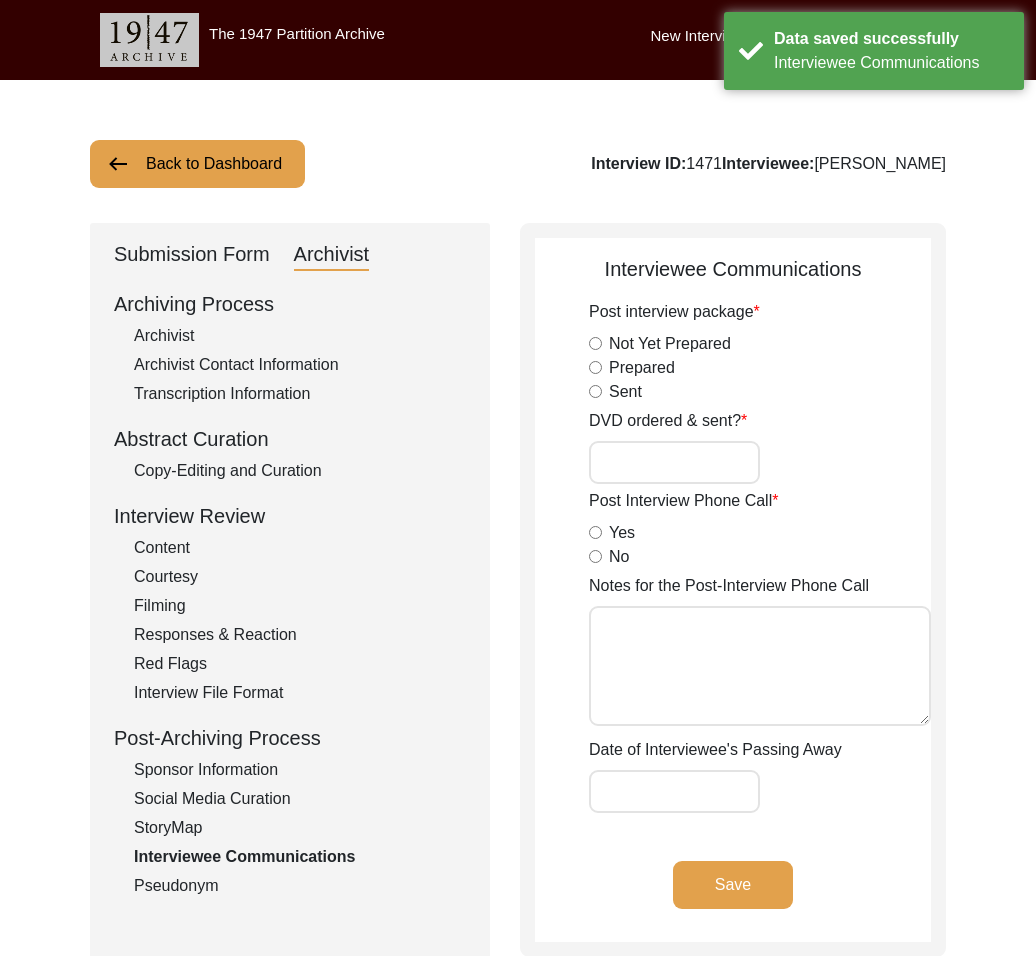 type on "Yes, 22" 